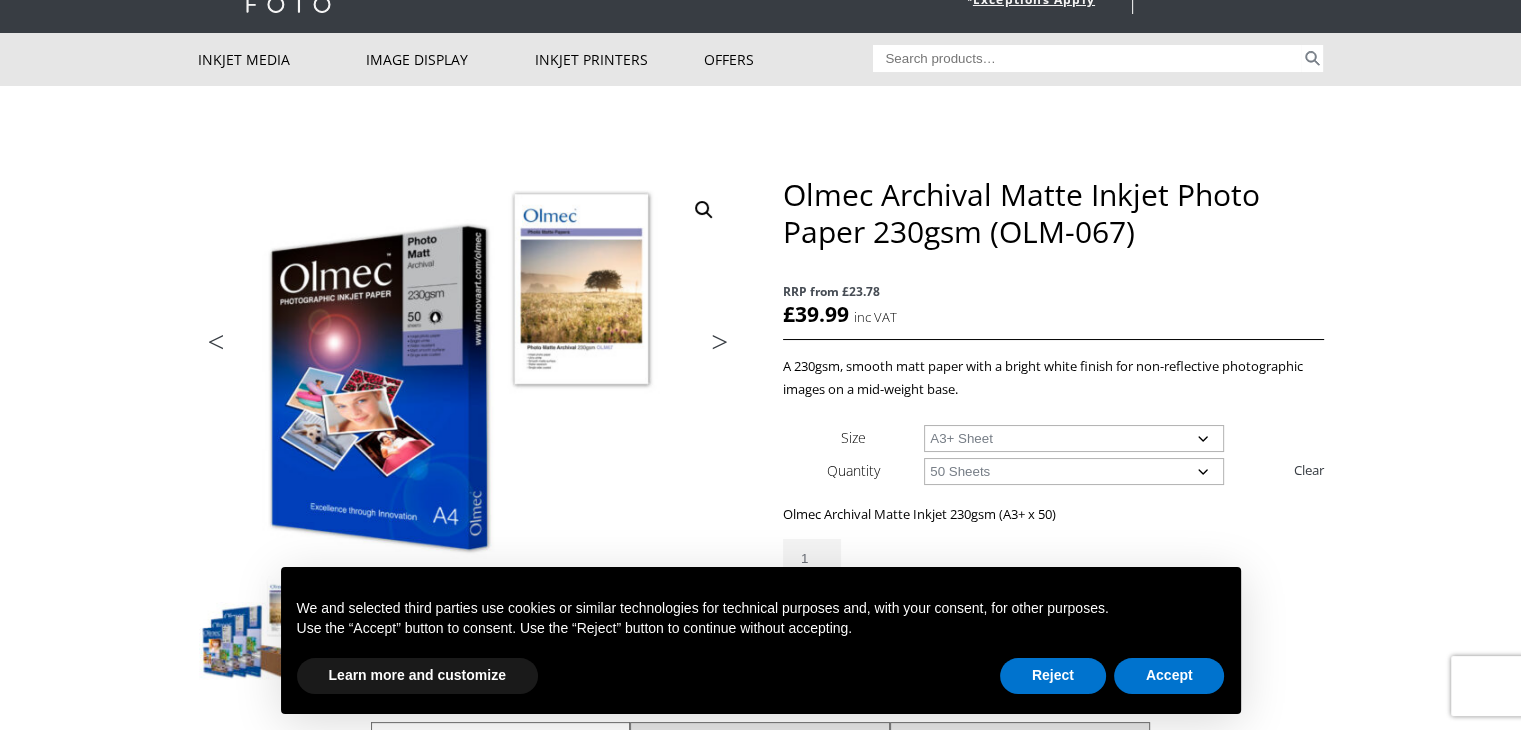 scroll, scrollTop: 100, scrollLeft: 0, axis: vertical 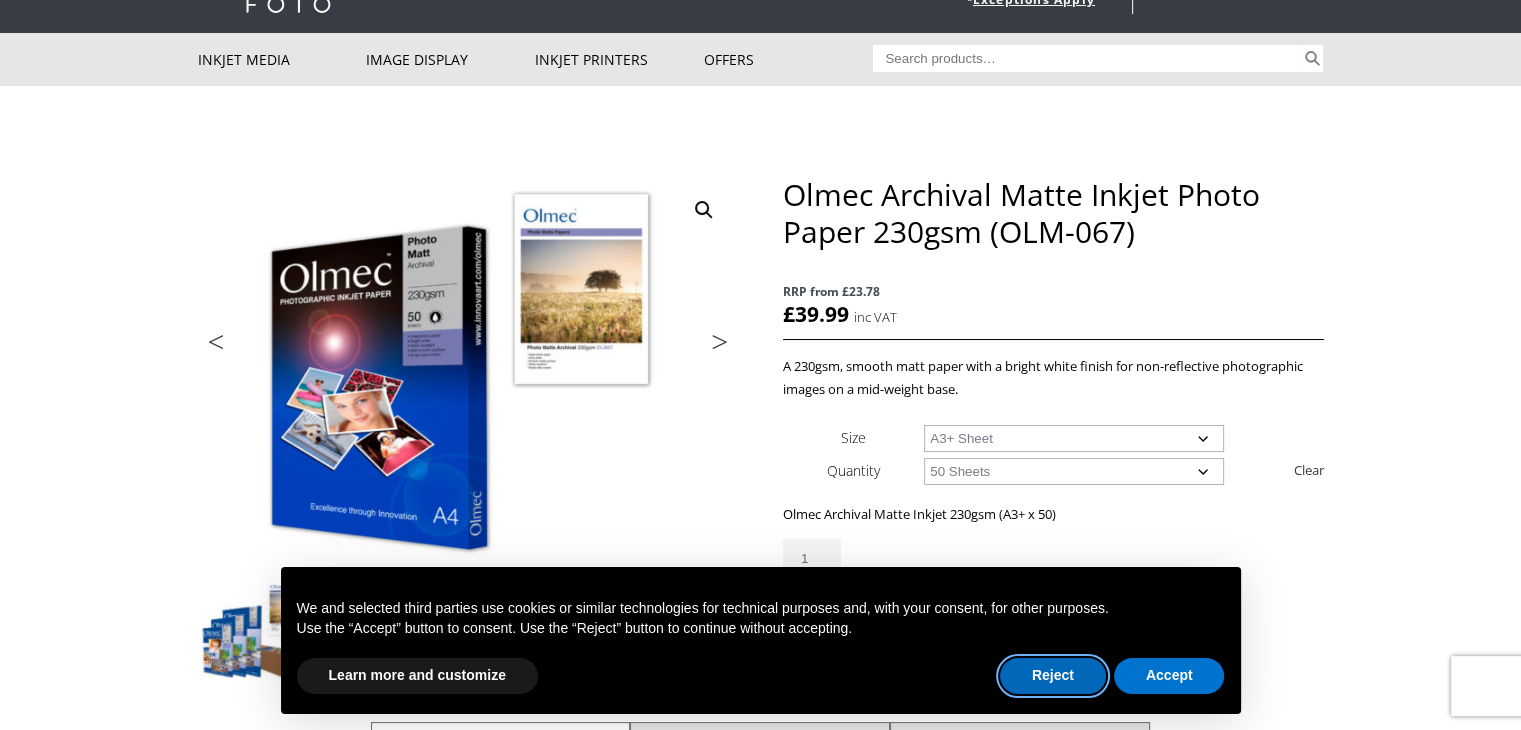 click on "Reject" at bounding box center [1053, 676] 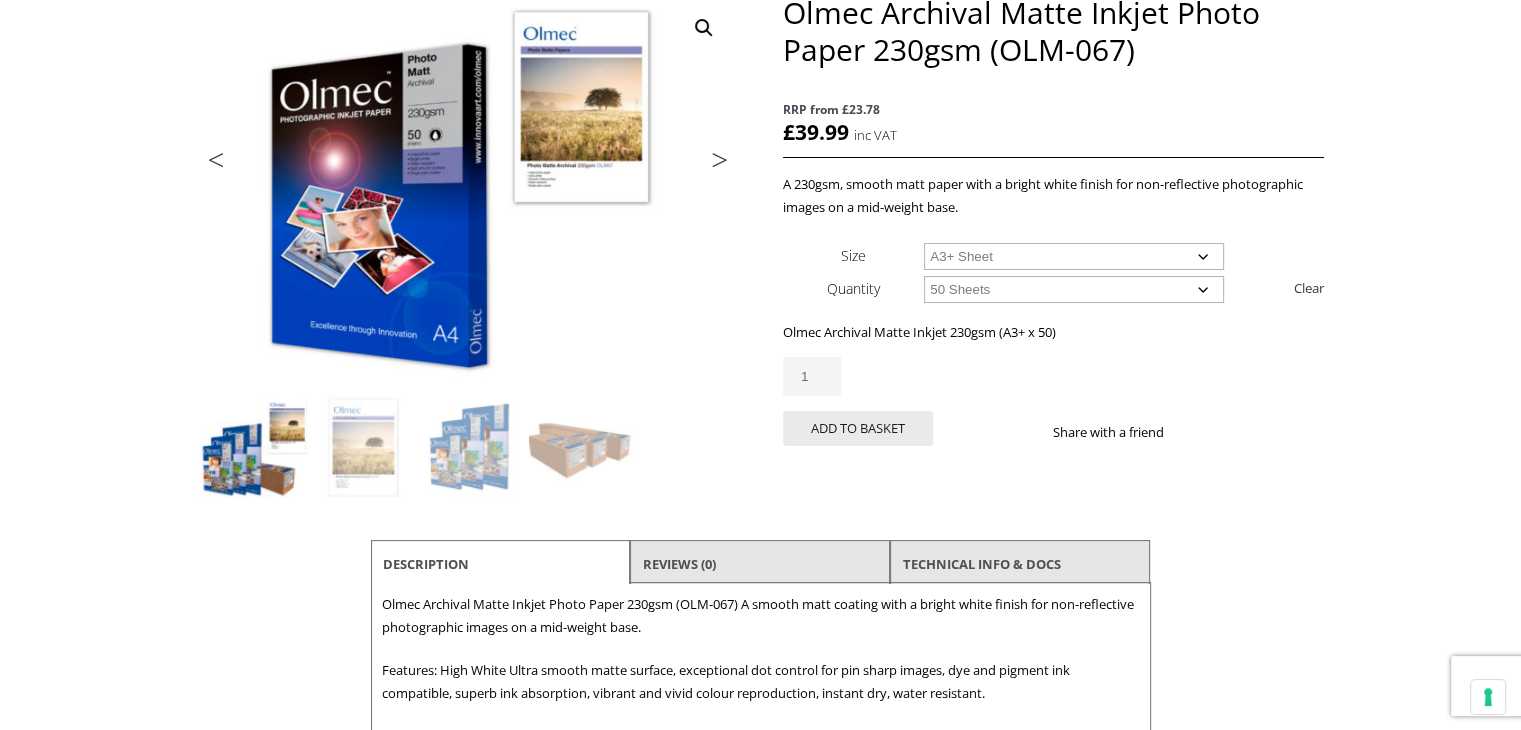 scroll, scrollTop: 0, scrollLeft: 0, axis: both 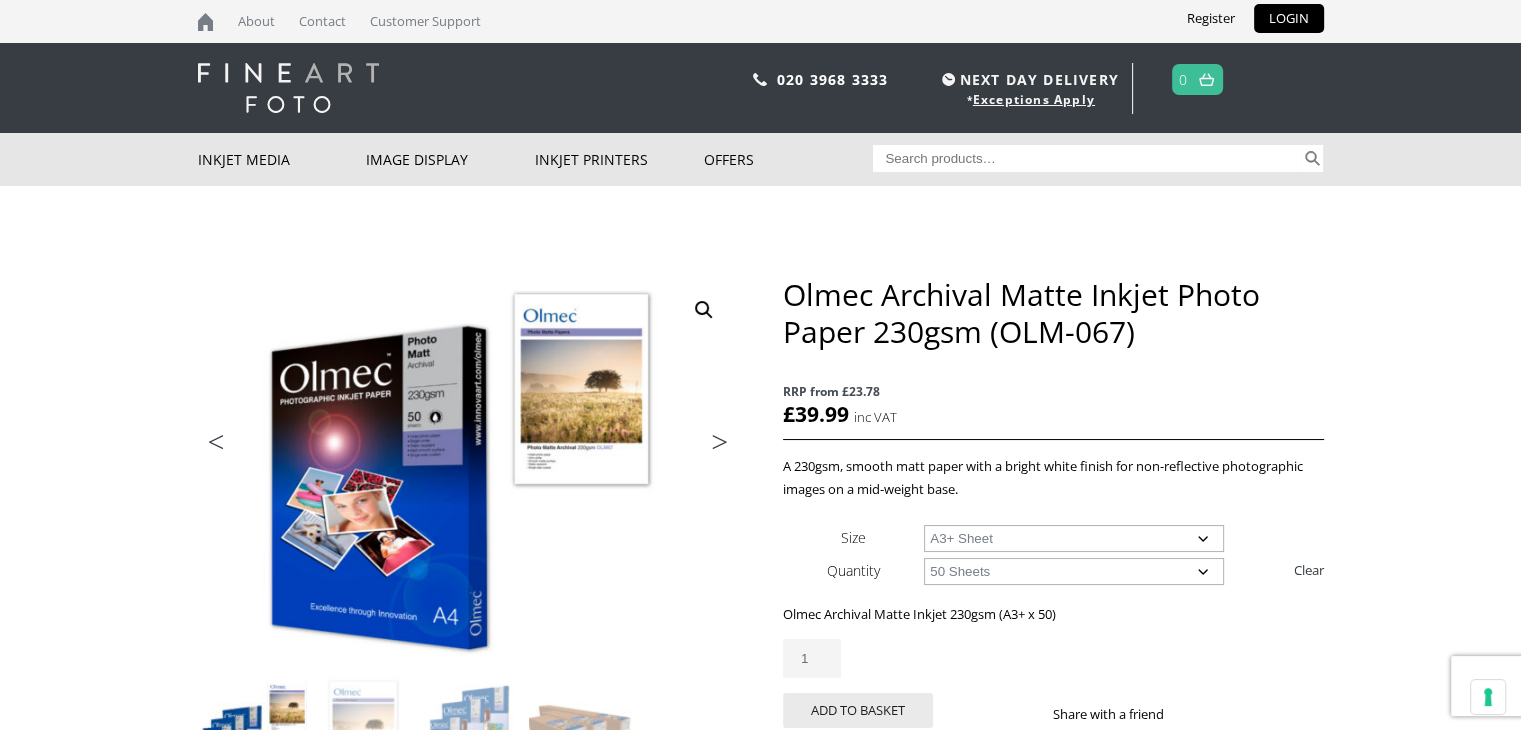 click on "Search for:" at bounding box center [1087, 158] 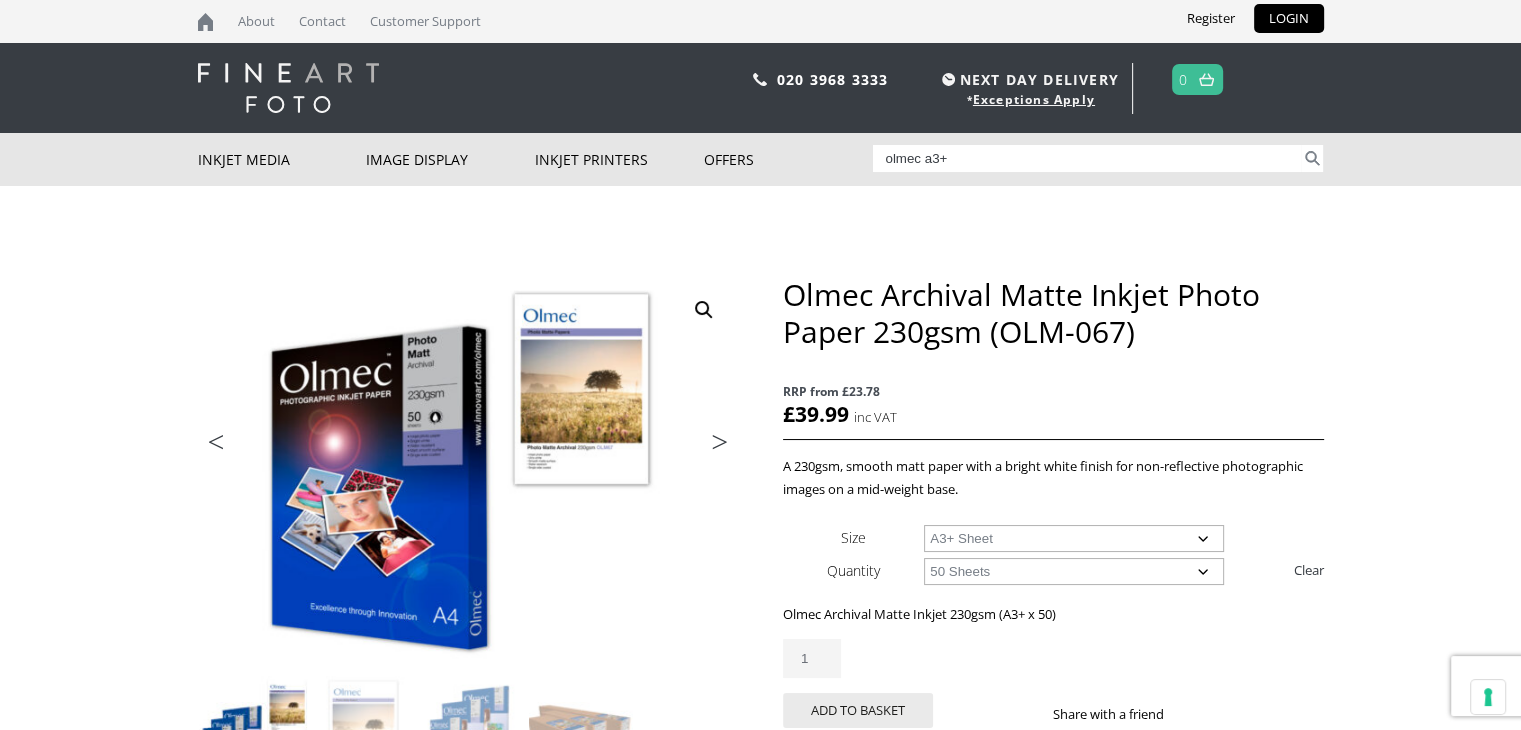 type on "olmec a3+" 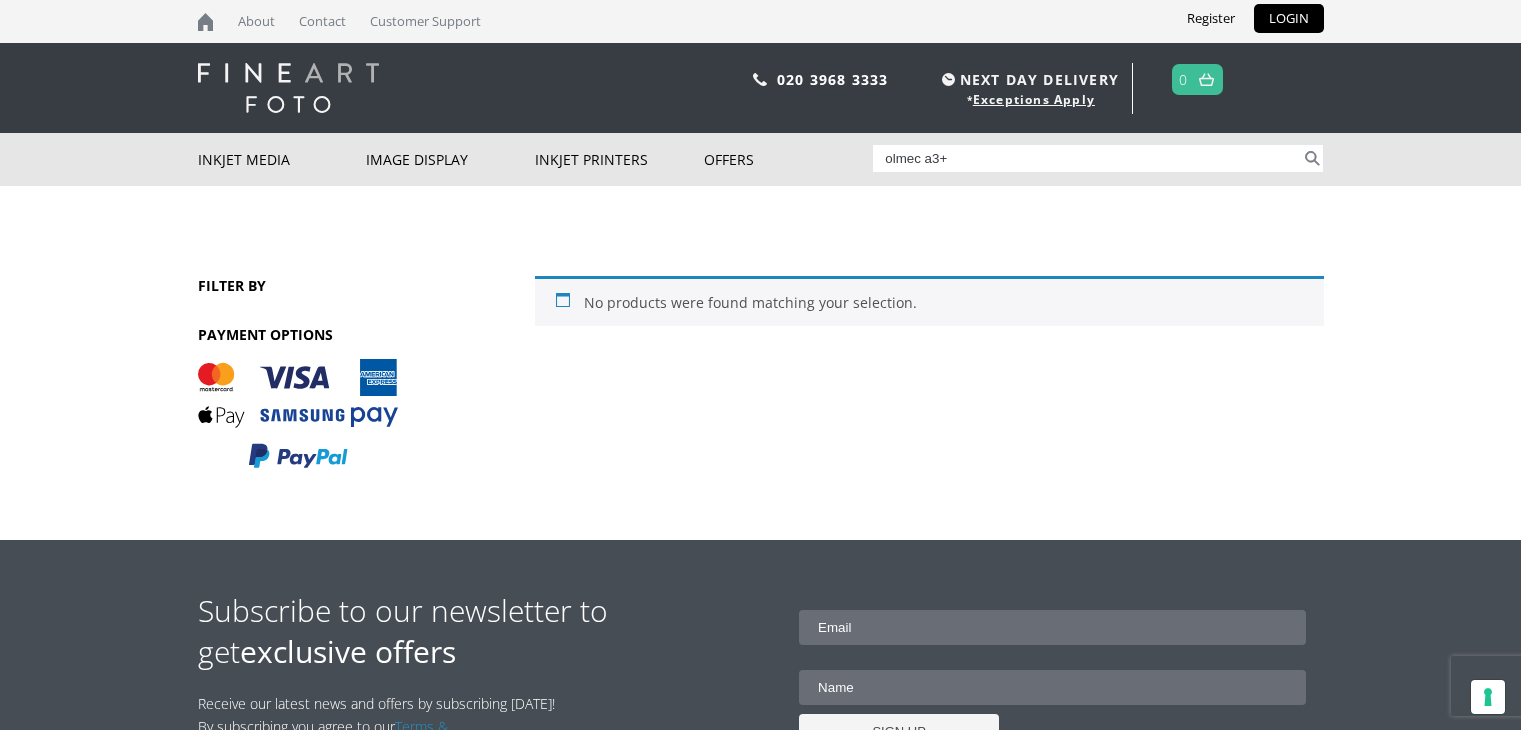 scroll, scrollTop: 0, scrollLeft: 0, axis: both 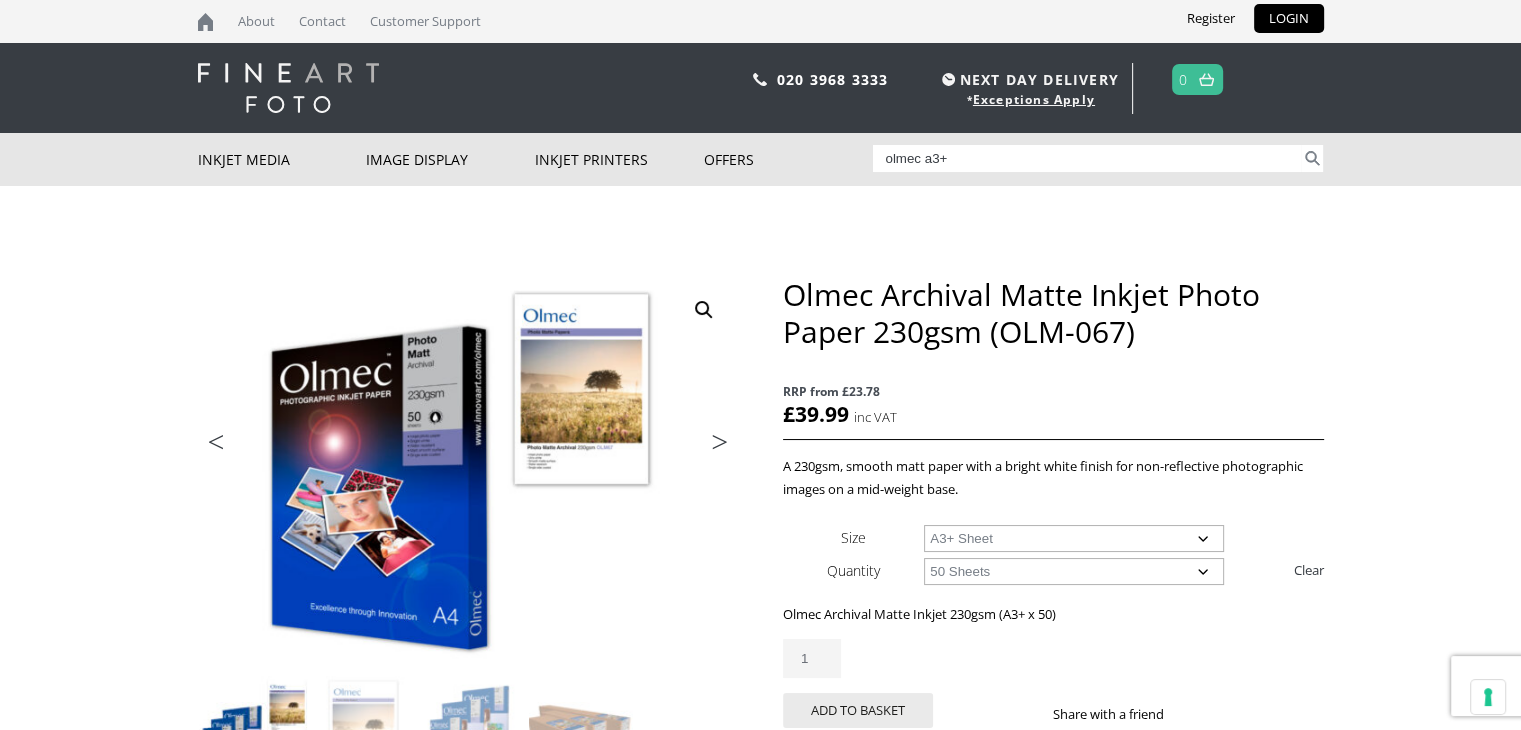 drag, startPoint x: 968, startPoint y: 155, endPoint x: 925, endPoint y: 160, distance: 43.289722 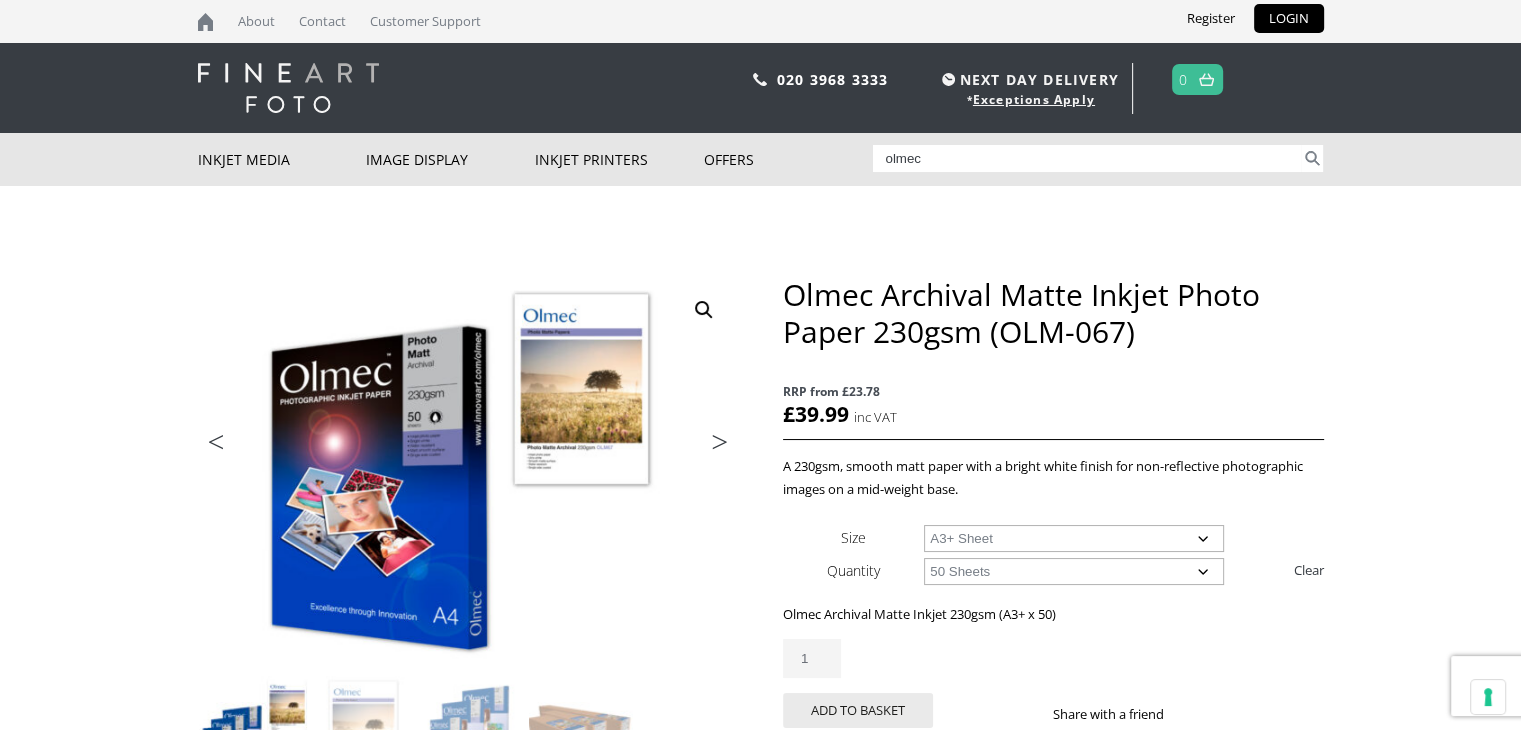 type on "olmec" 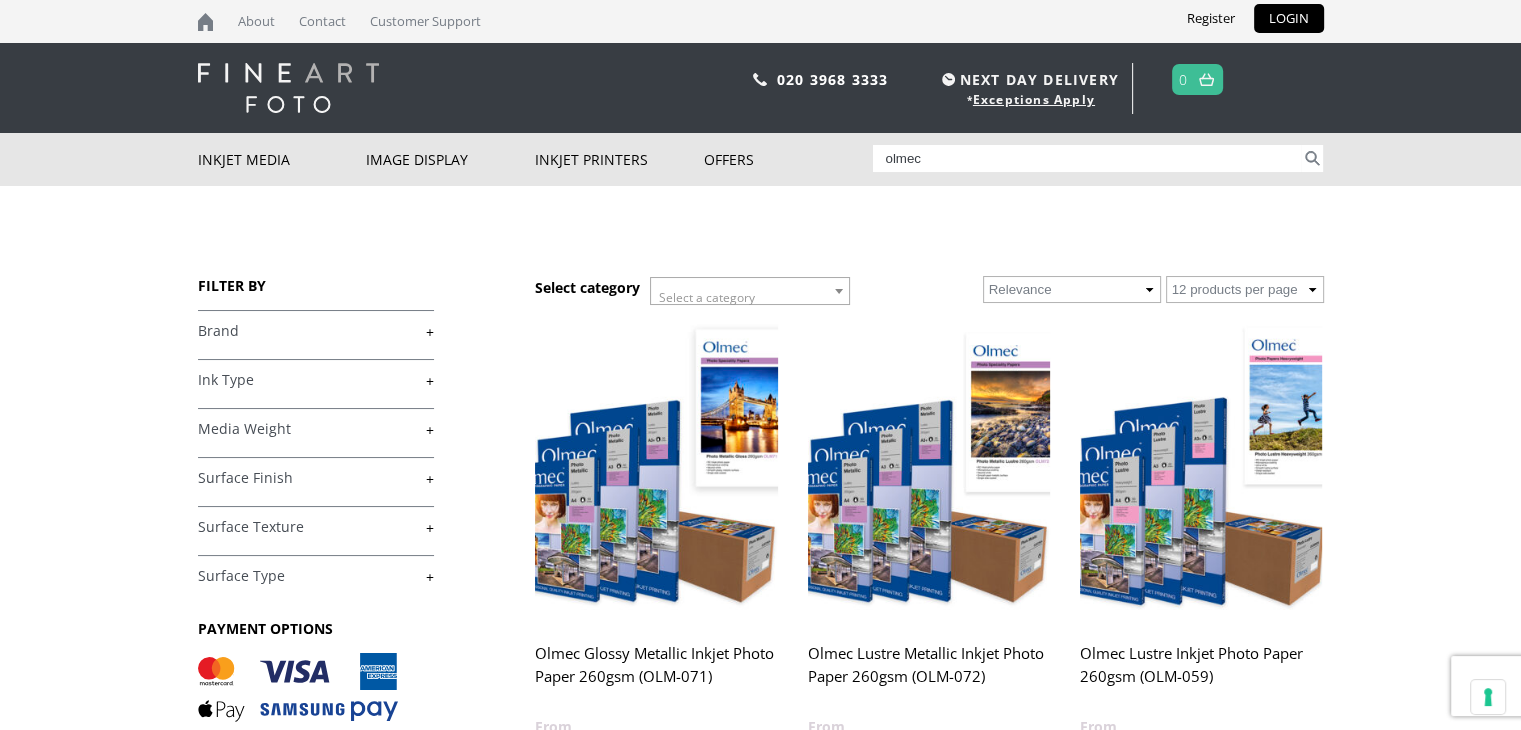 scroll, scrollTop: 100, scrollLeft: 0, axis: vertical 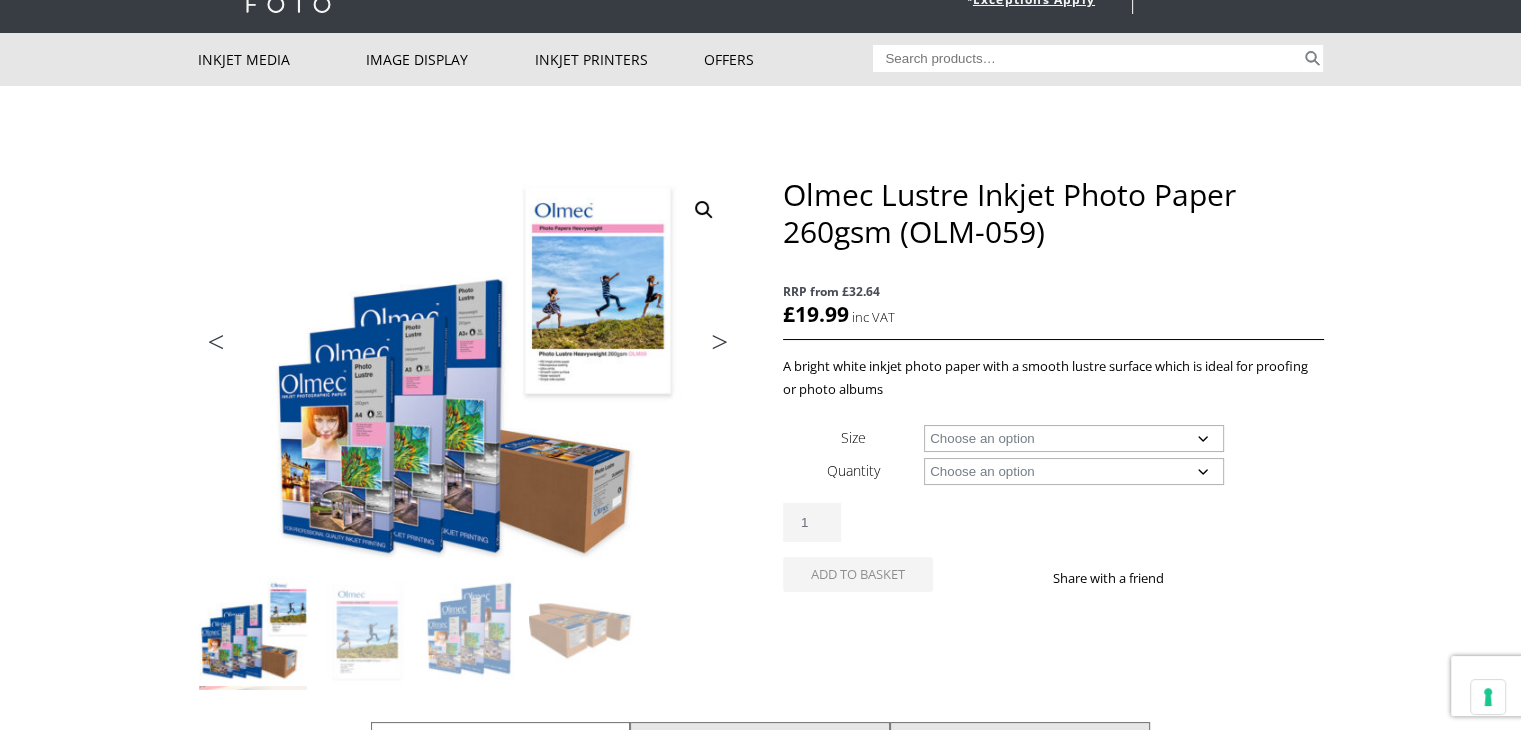 click on "Choose an option A4 Sheet A3 Sheet A3+ Sheet A2 Sheet 17" Wide Roll 24" Wide Roll 36" Wide Roll 44" Wide Roll 60" Wide Roll" 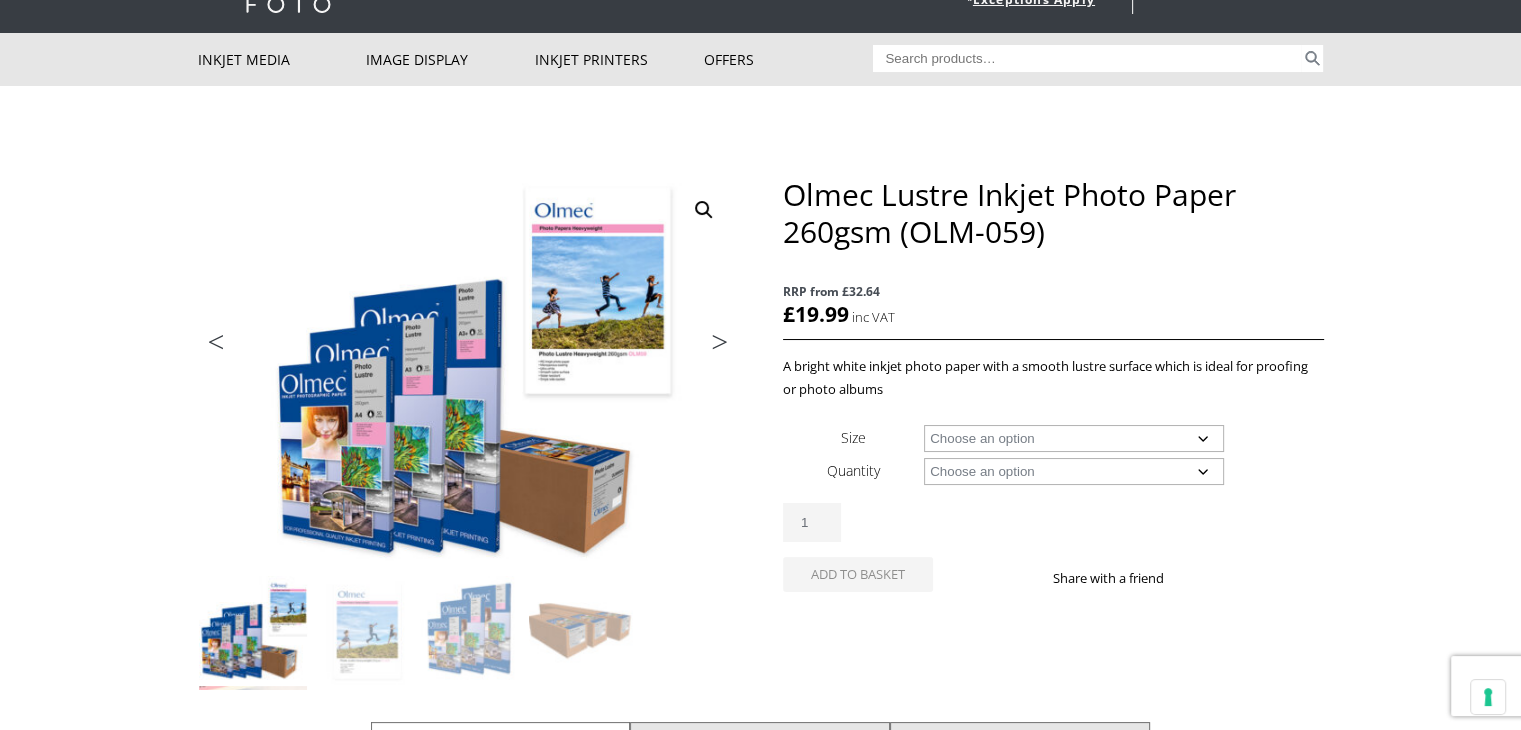 scroll, scrollTop: 0, scrollLeft: 0, axis: both 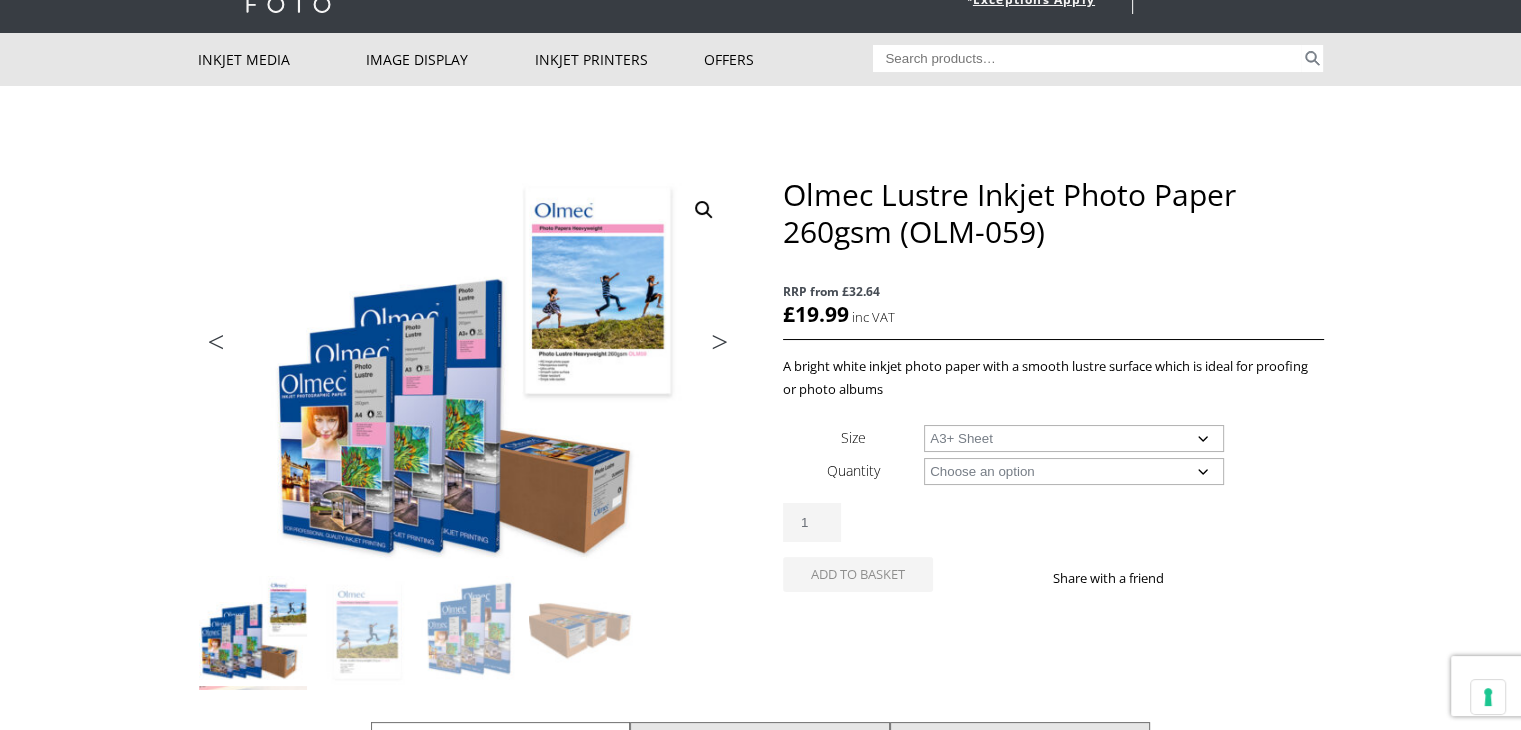 click on "Choose an option A4 Sheet A3 Sheet A3+ Sheet A2 Sheet 17" Wide Roll 24" Wide Roll 36" Wide Roll 44" Wide Roll 60" Wide Roll" 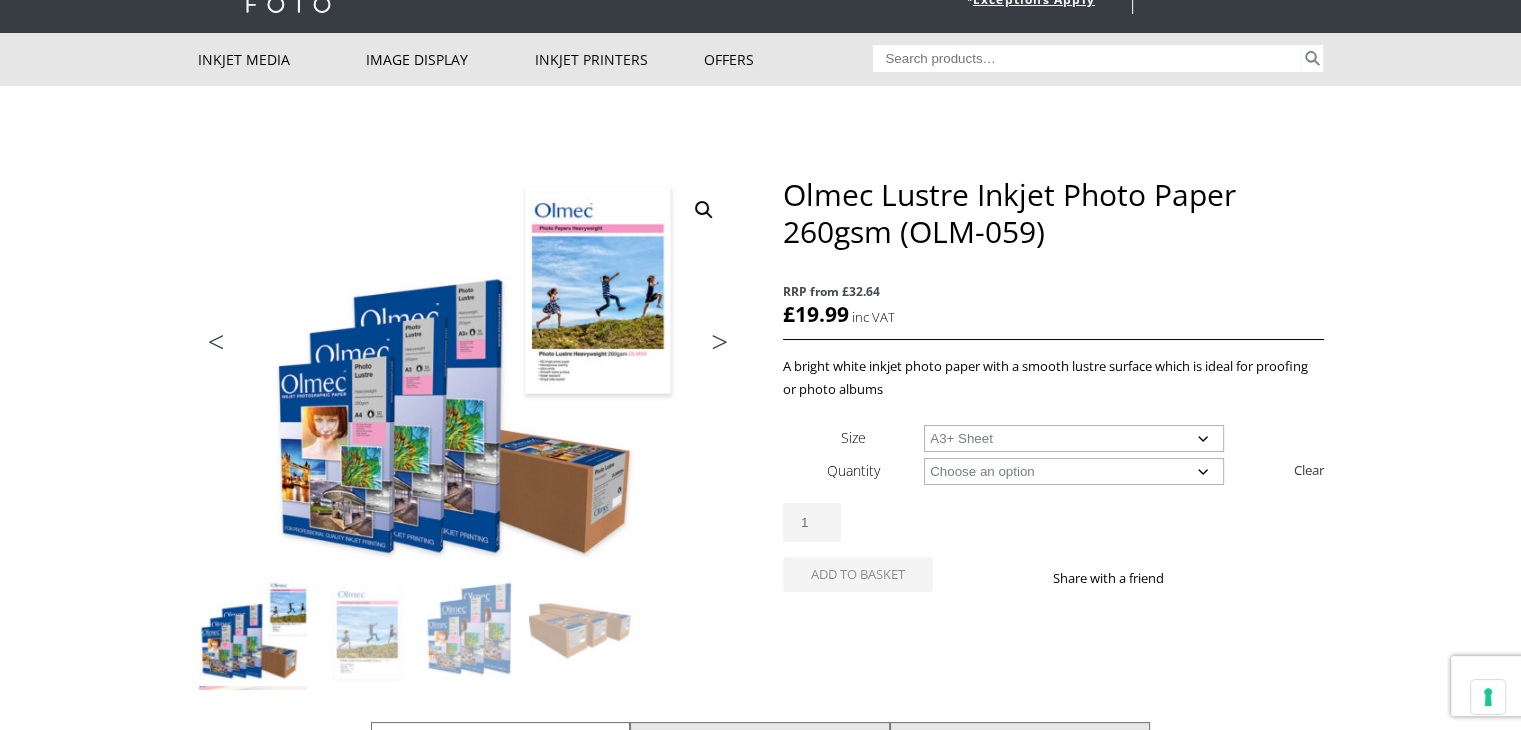 click on "Choose an option 50 Sheets" 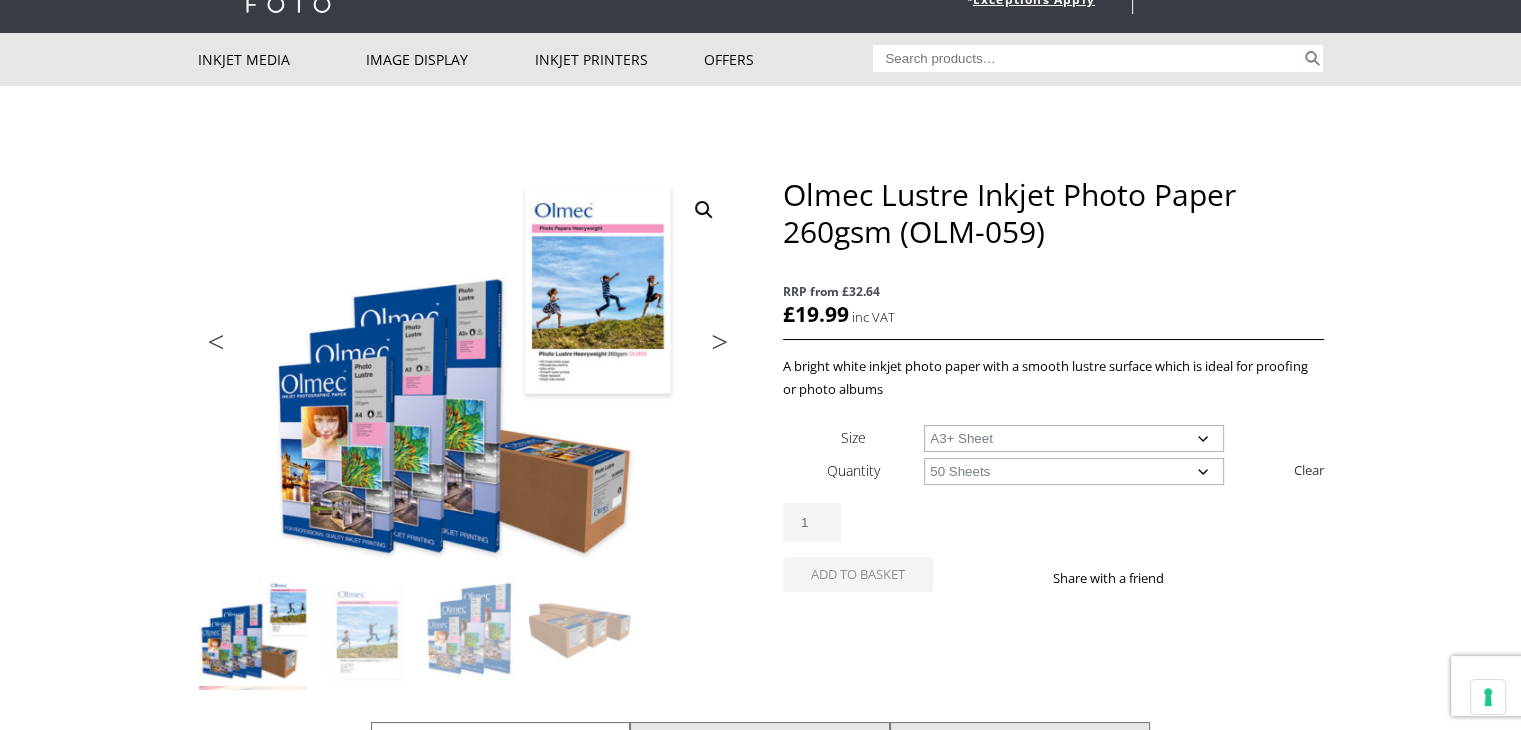 click on "Choose an option 50 Sheets" 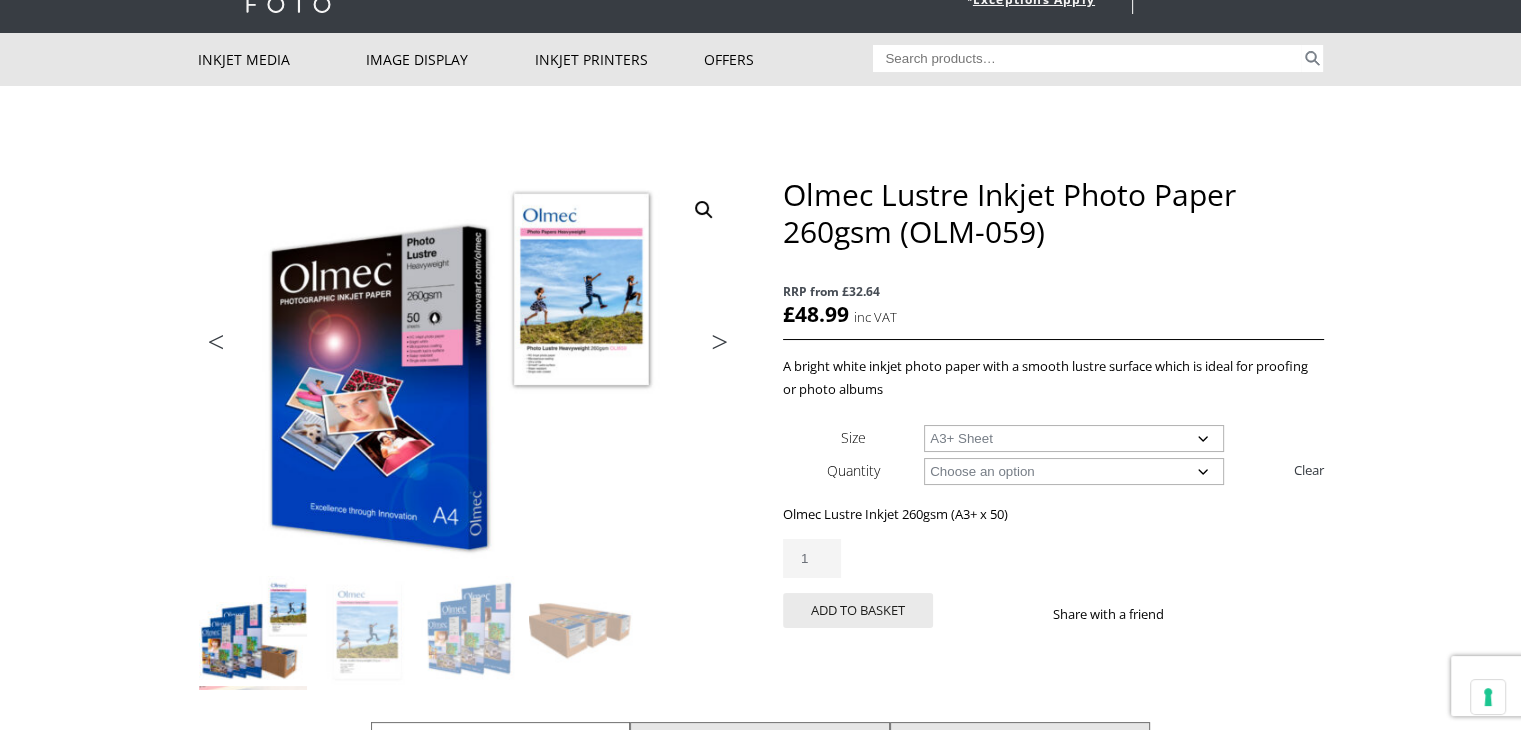 click on "RRP from £32.64" at bounding box center (1053, 291) 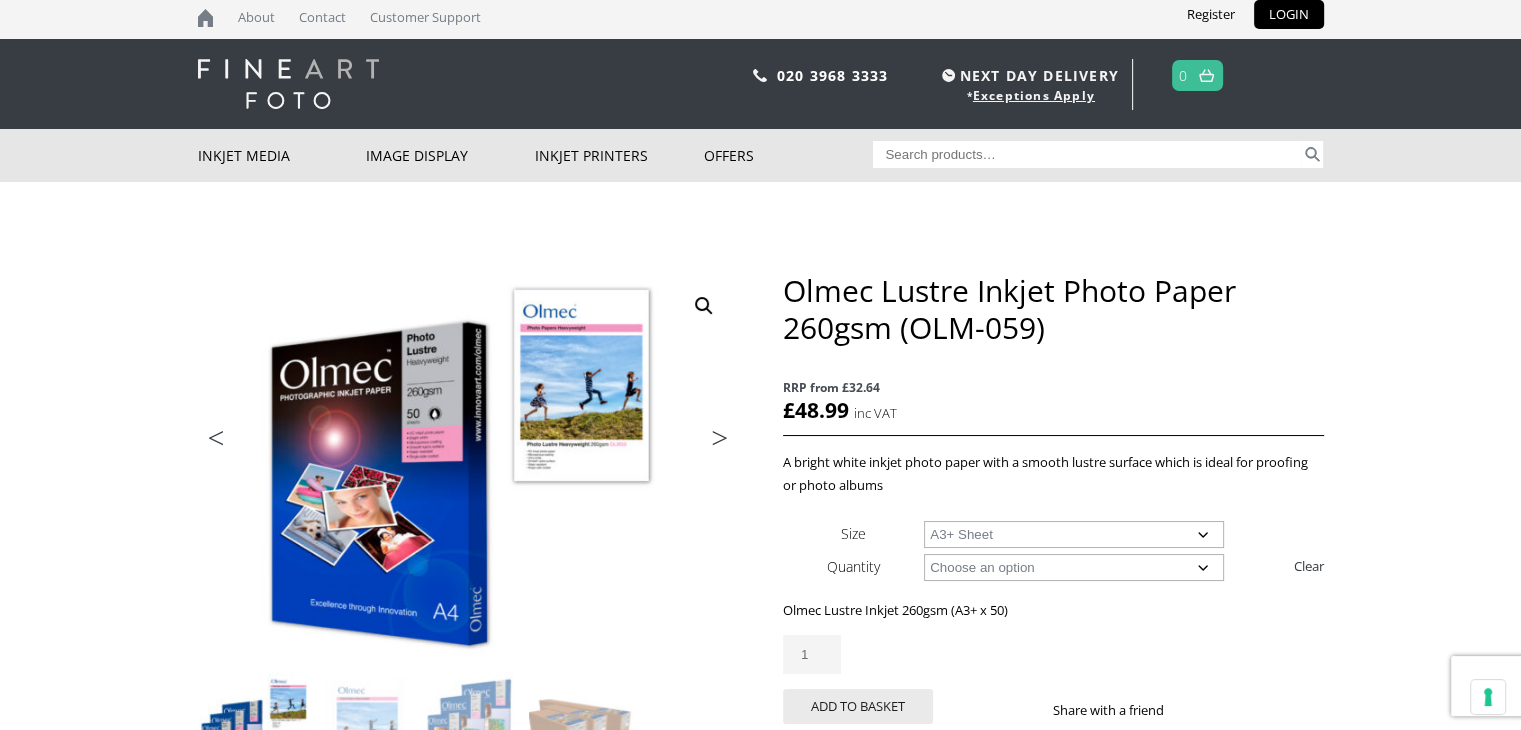 scroll, scrollTop: 0, scrollLeft: 0, axis: both 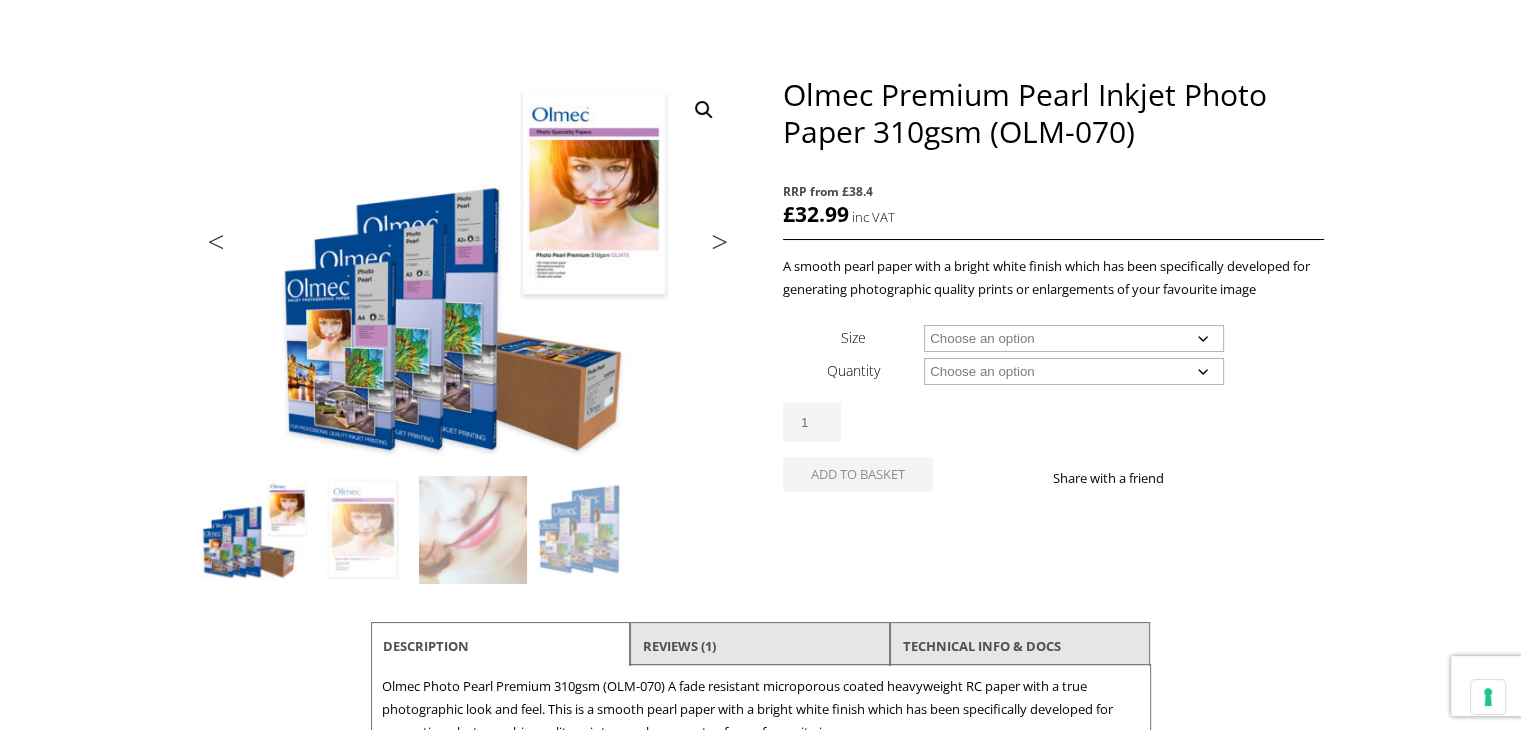 drag, startPoint x: 0, startPoint y: 0, endPoint x: 1054, endPoint y: 331, distance: 1104.752 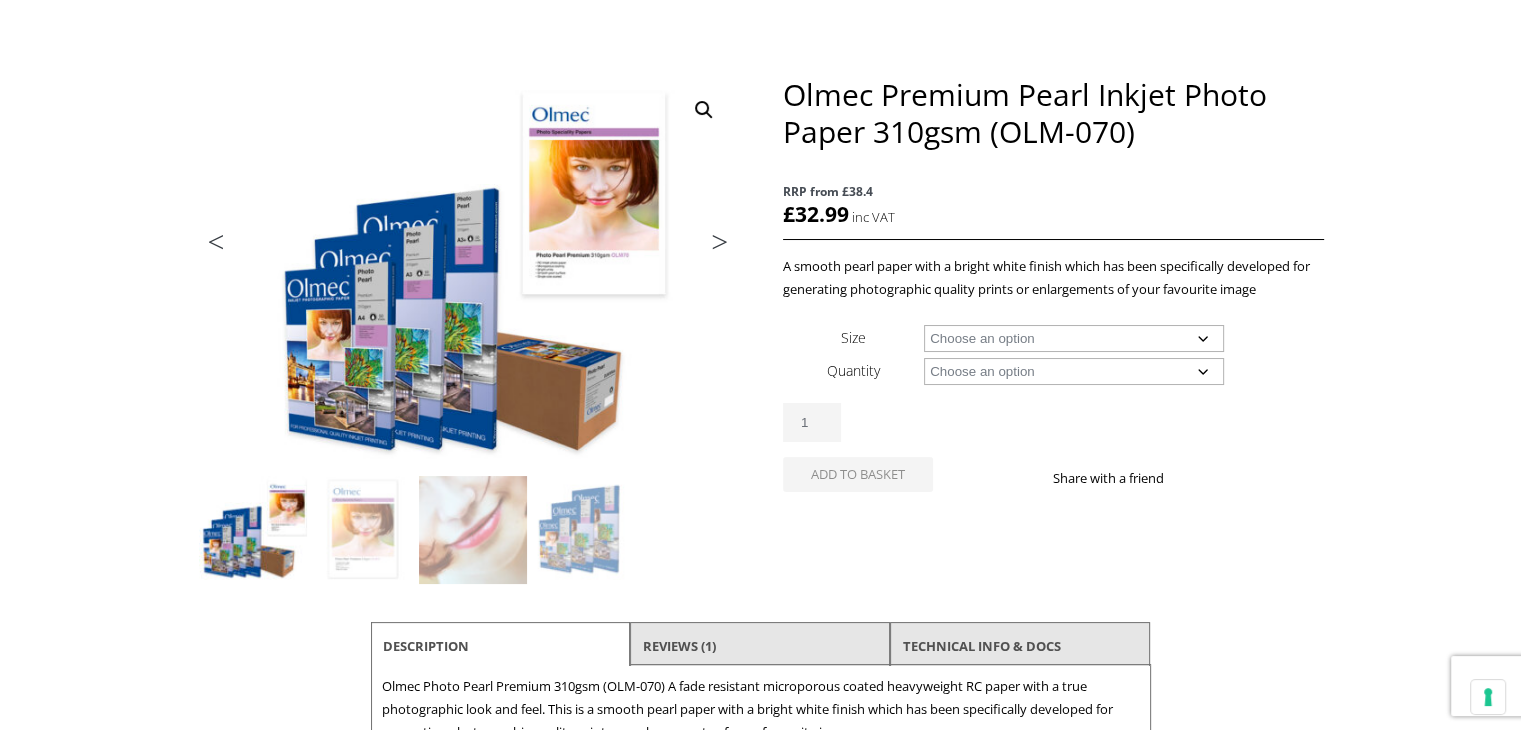 scroll, scrollTop: 0, scrollLeft: 0, axis: both 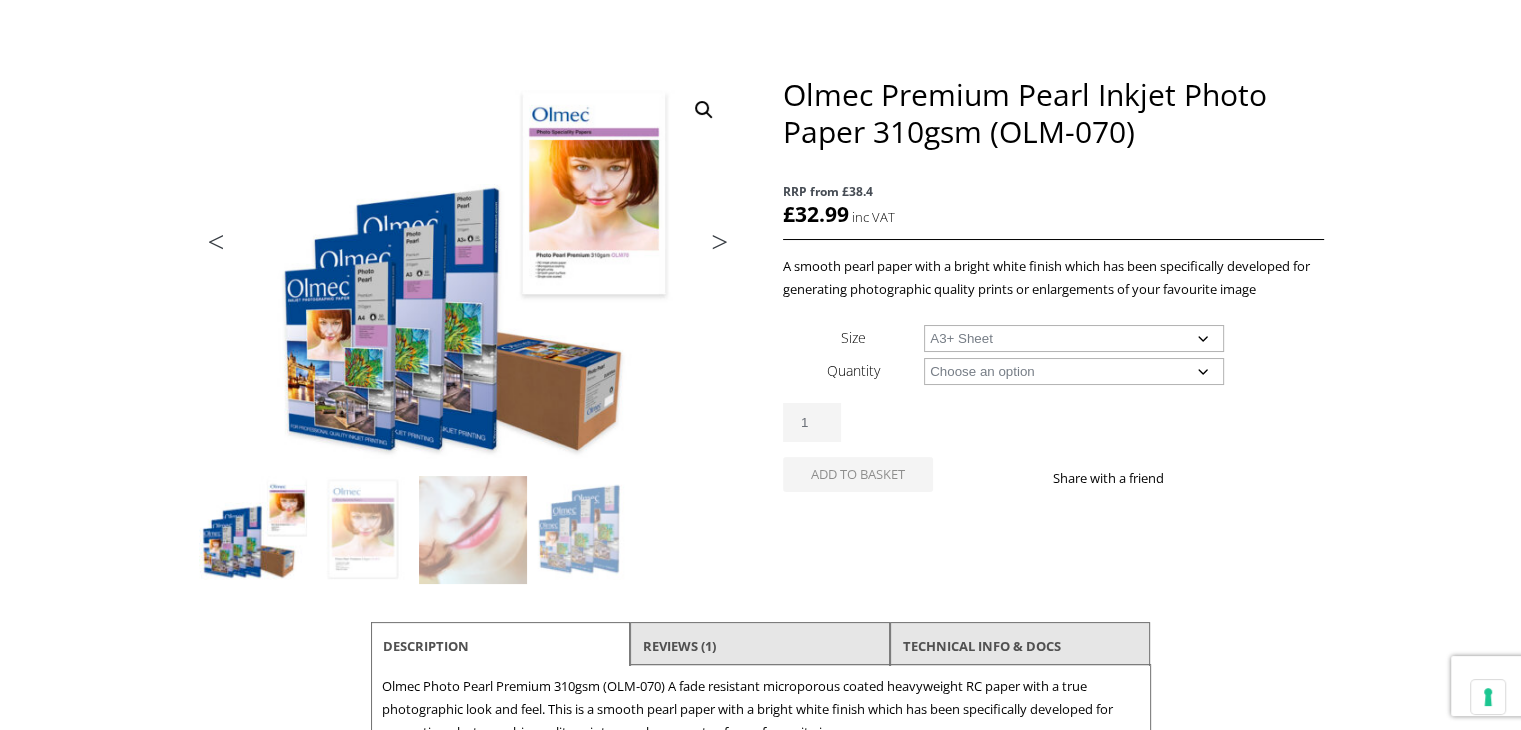 click on "Choose an option A4 Sheet A3 Sheet A3+ Sheet A2 Sheet 17" Wide Roll 24" Wide Roll 44" Wide Roll" 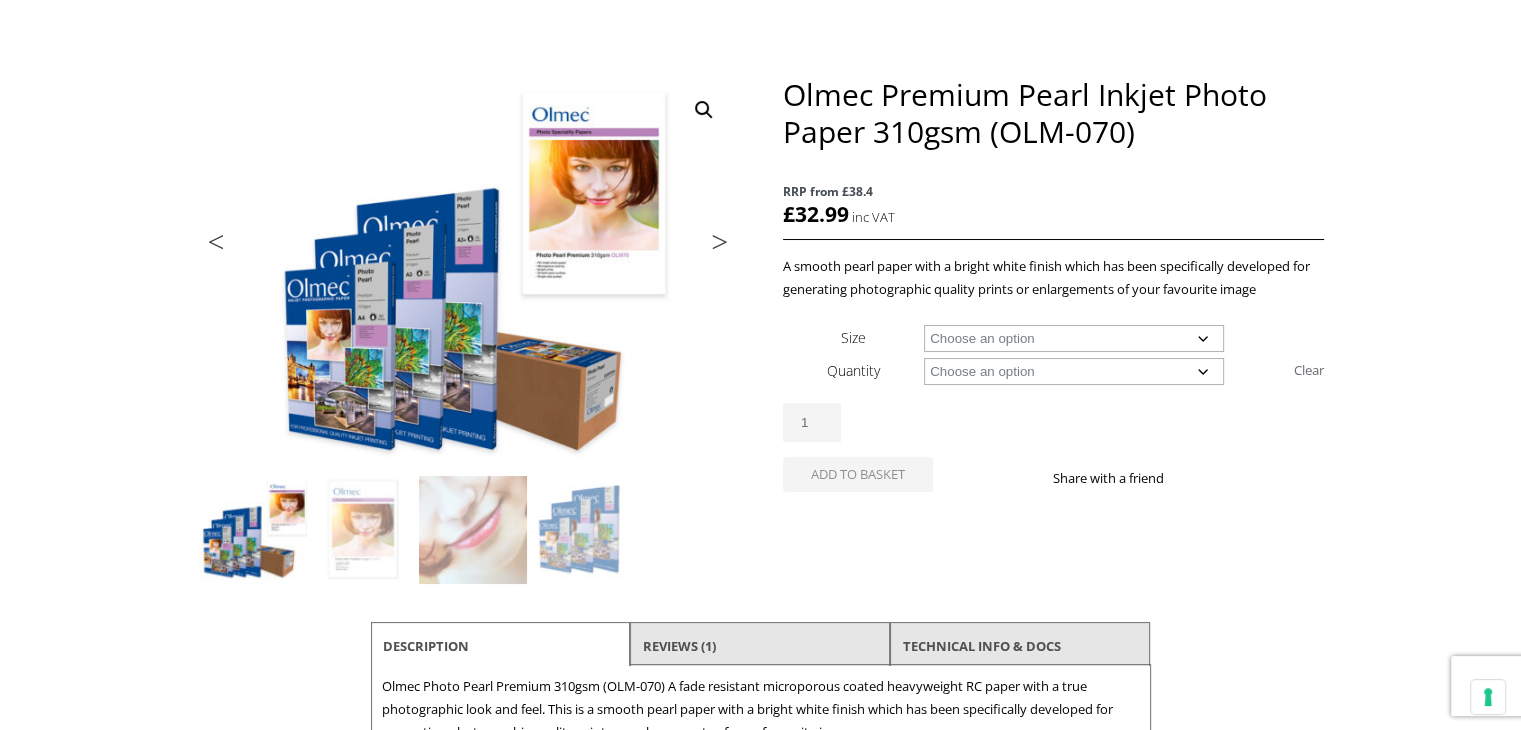 select on "a3-sheet-2" 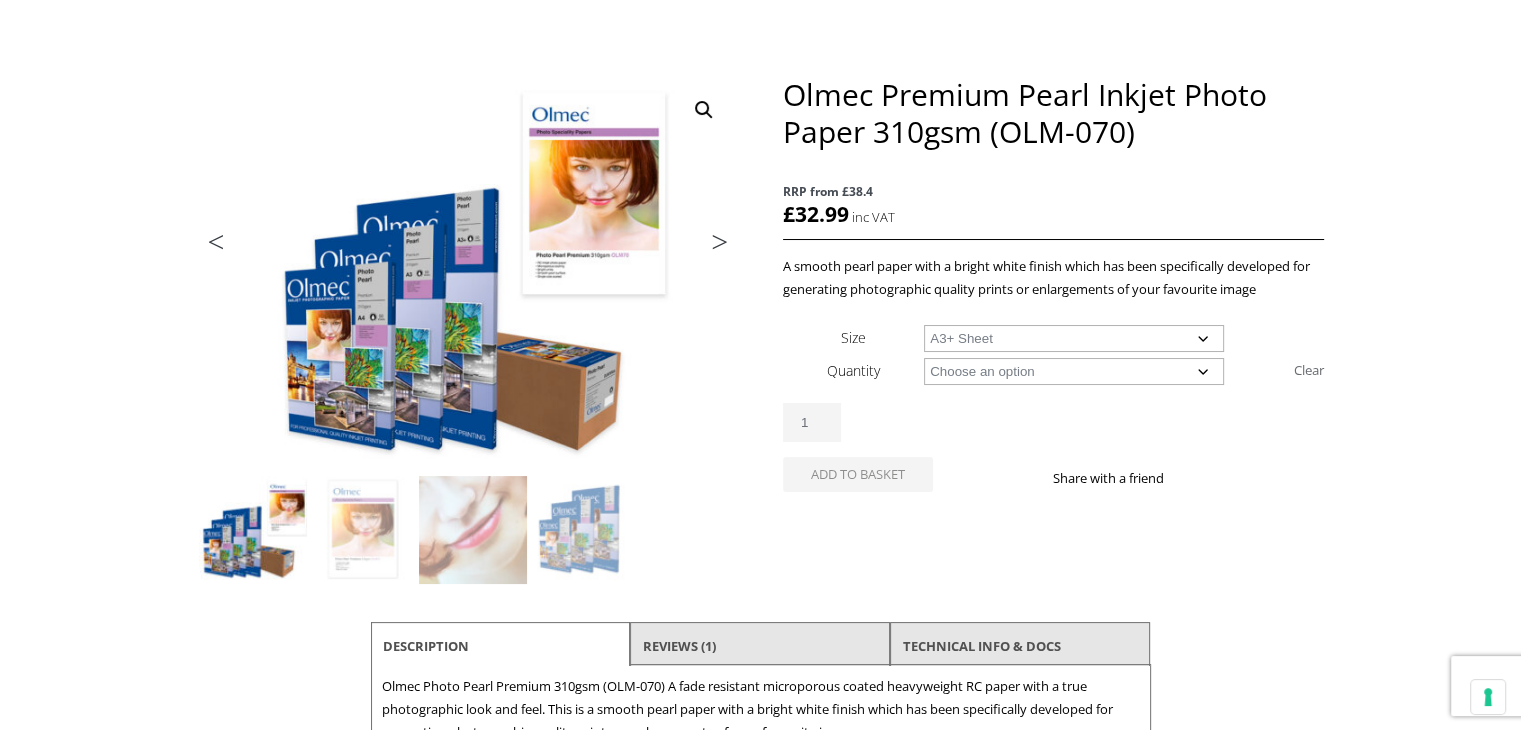 scroll, scrollTop: 0, scrollLeft: 0, axis: both 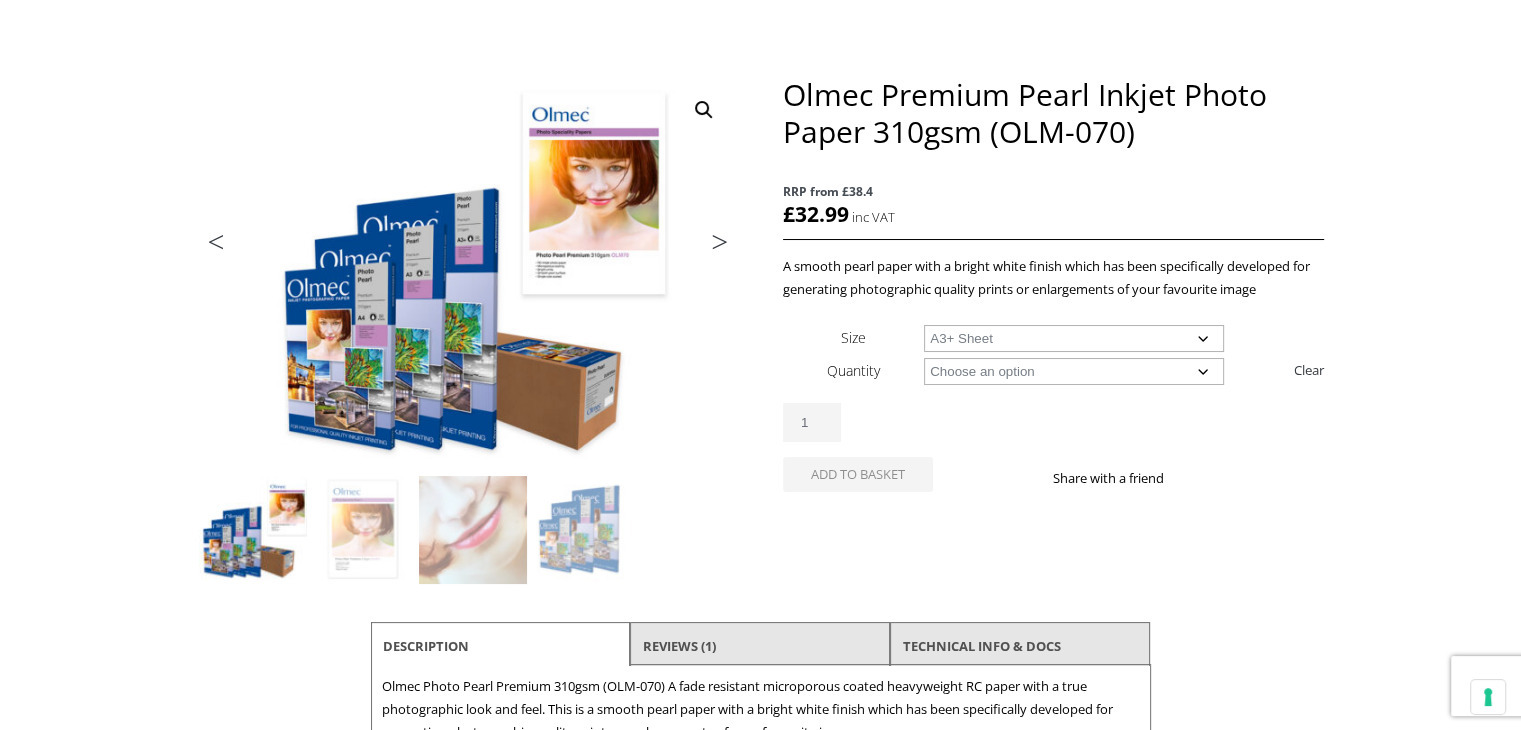 click on "Choose an option 50 Sheets" 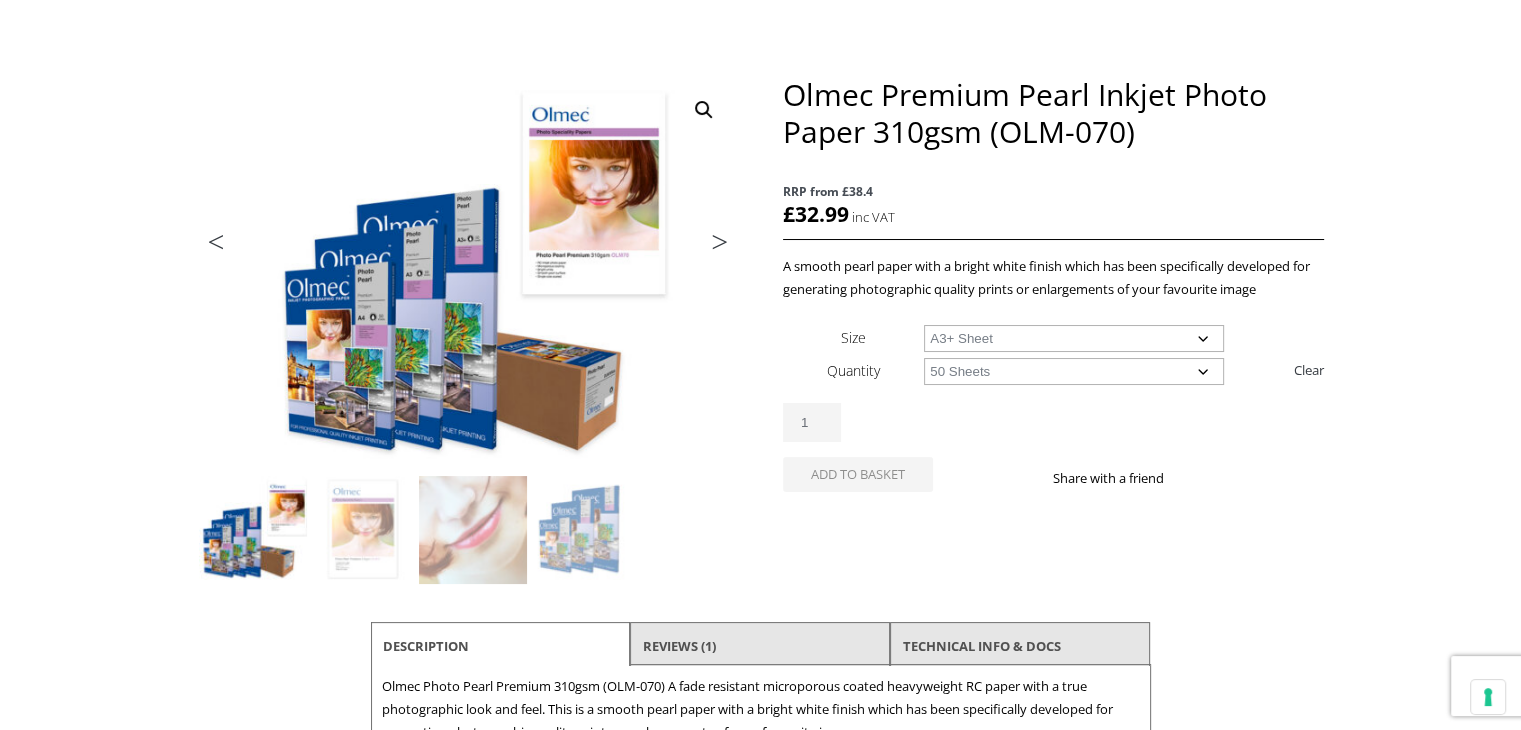 click on "Choose an option 50 Sheets" 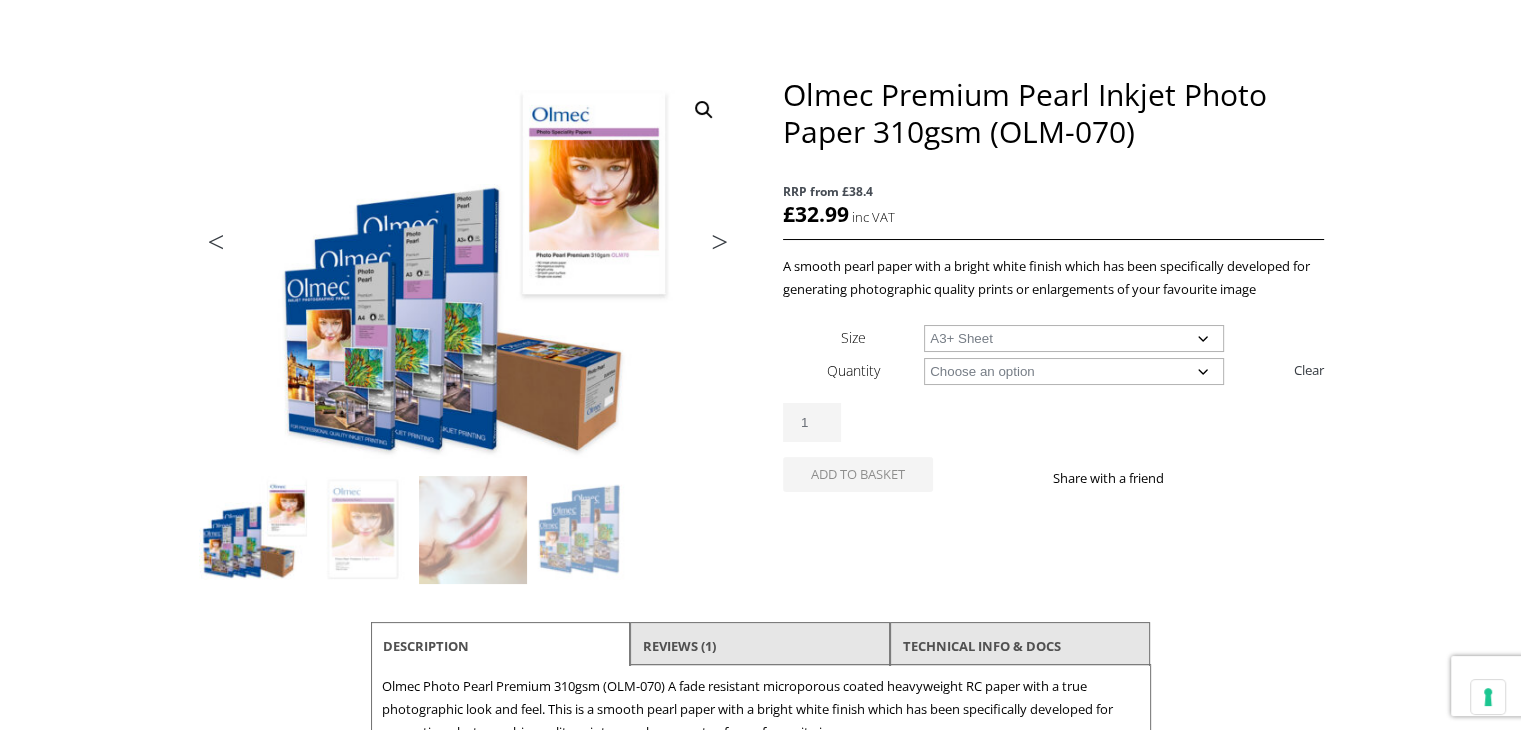 click on "Olmec Premium Pearl Inkjet Photo Paper 310gsm (OLM-070) quantity
1" 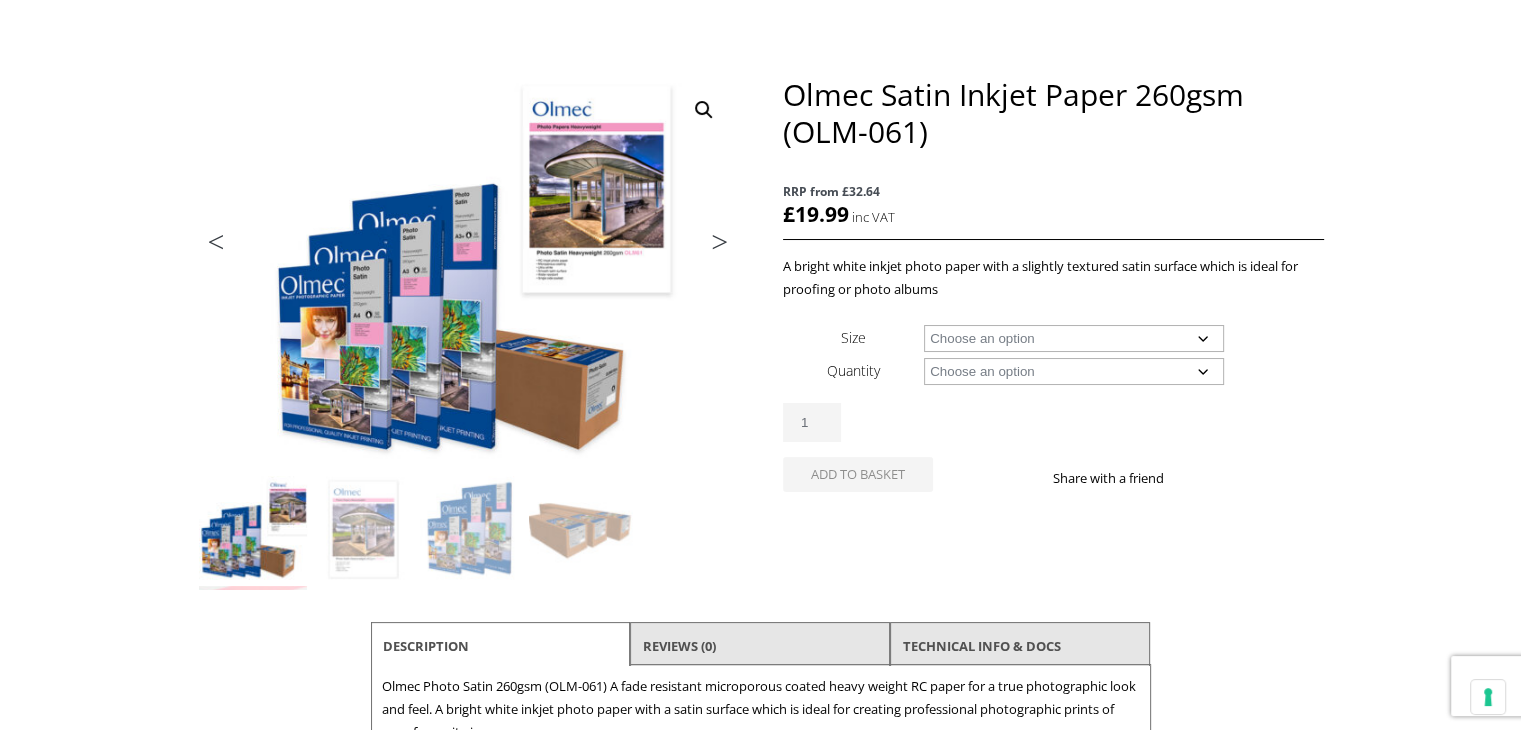click on "Choose an option A4 Sheet A3 Sheet A3+ Sheet A2 Sheet 17" Wide Roll 24" Wide Roll 36" Wide Roll 44" Wide Roll 60" Wide Roll" 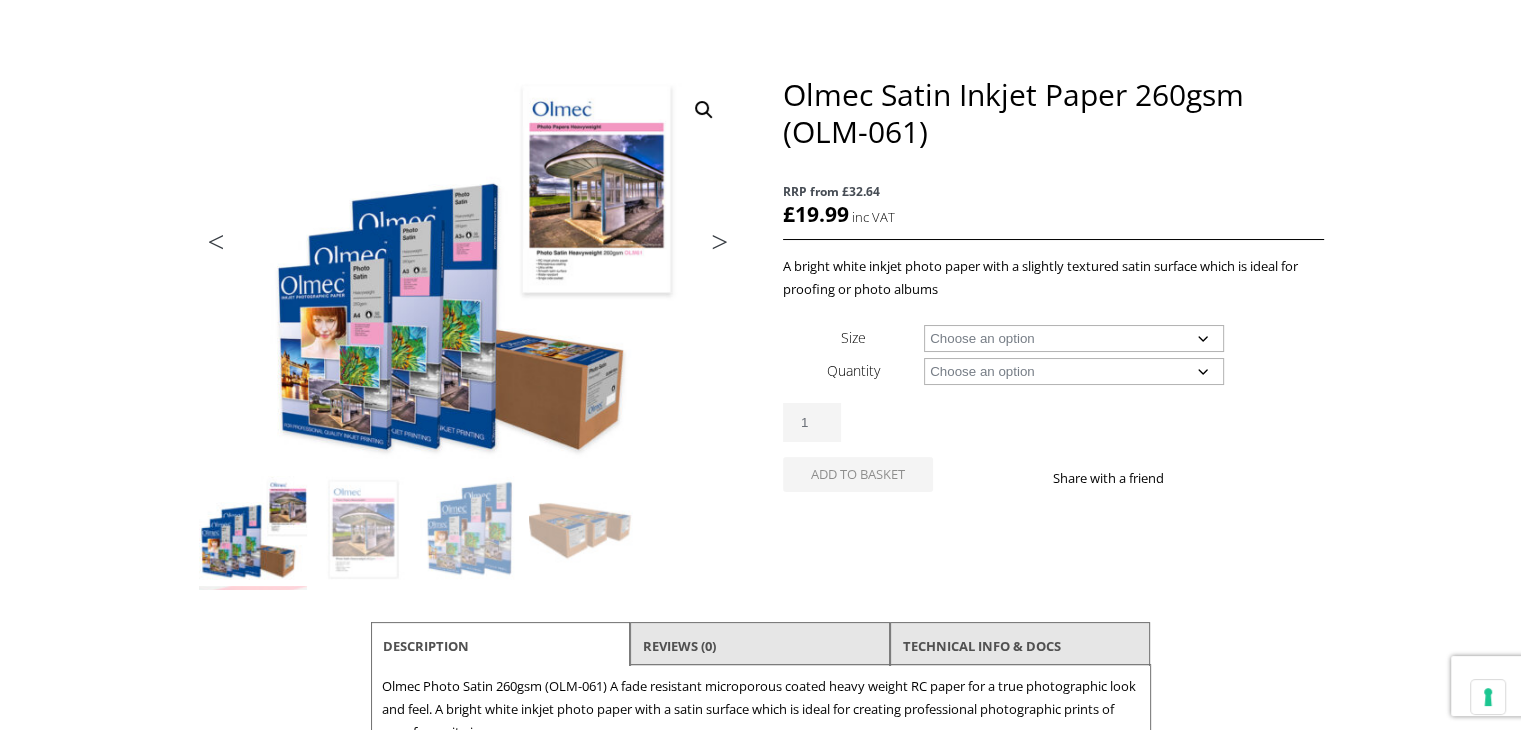scroll, scrollTop: 0, scrollLeft: 0, axis: both 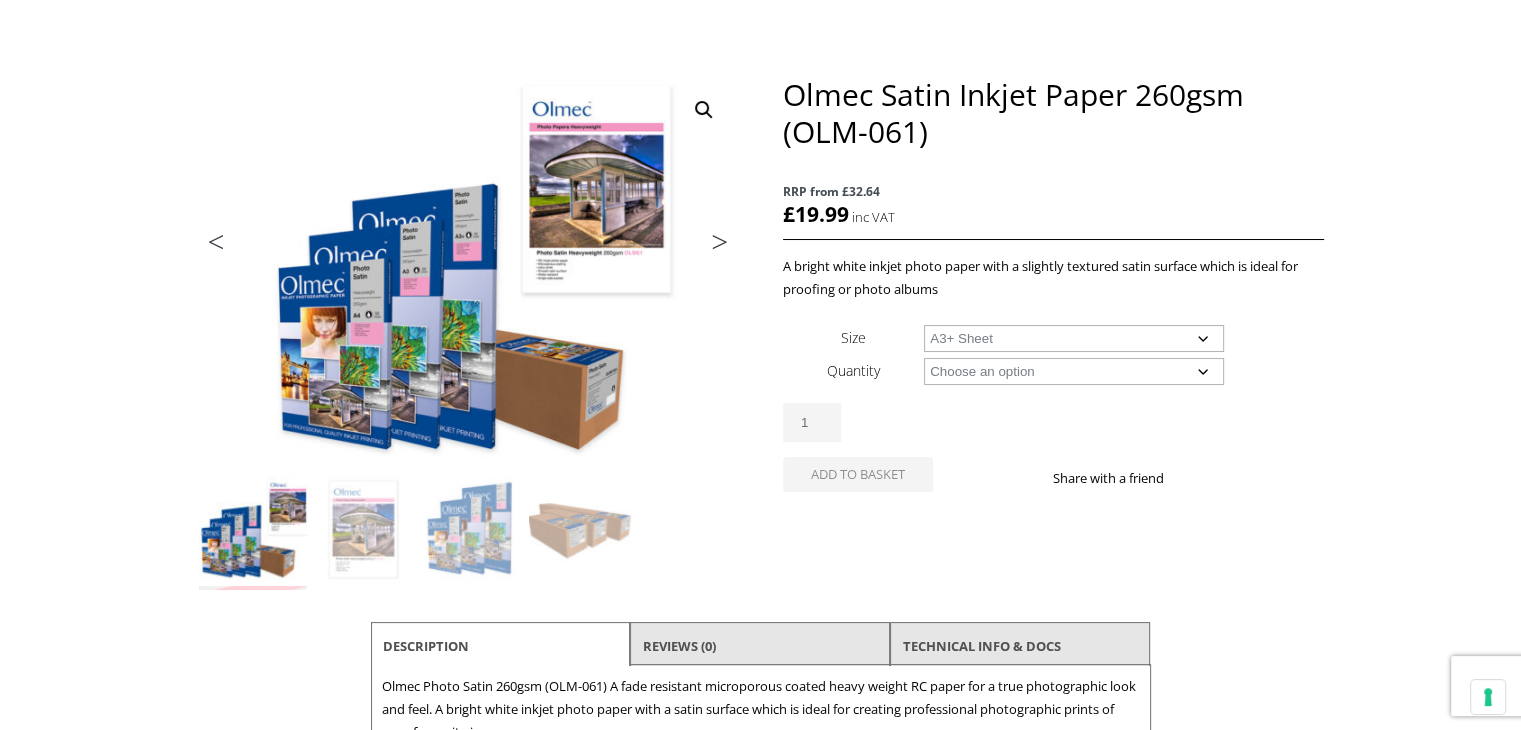click on "Choose an option A4 Sheet A3 Sheet A3+ Sheet A2 Sheet 17" Wide Roll 24" Wide Roll 36" Wide Roll 44" Wide Roll 60" Wide Roll" 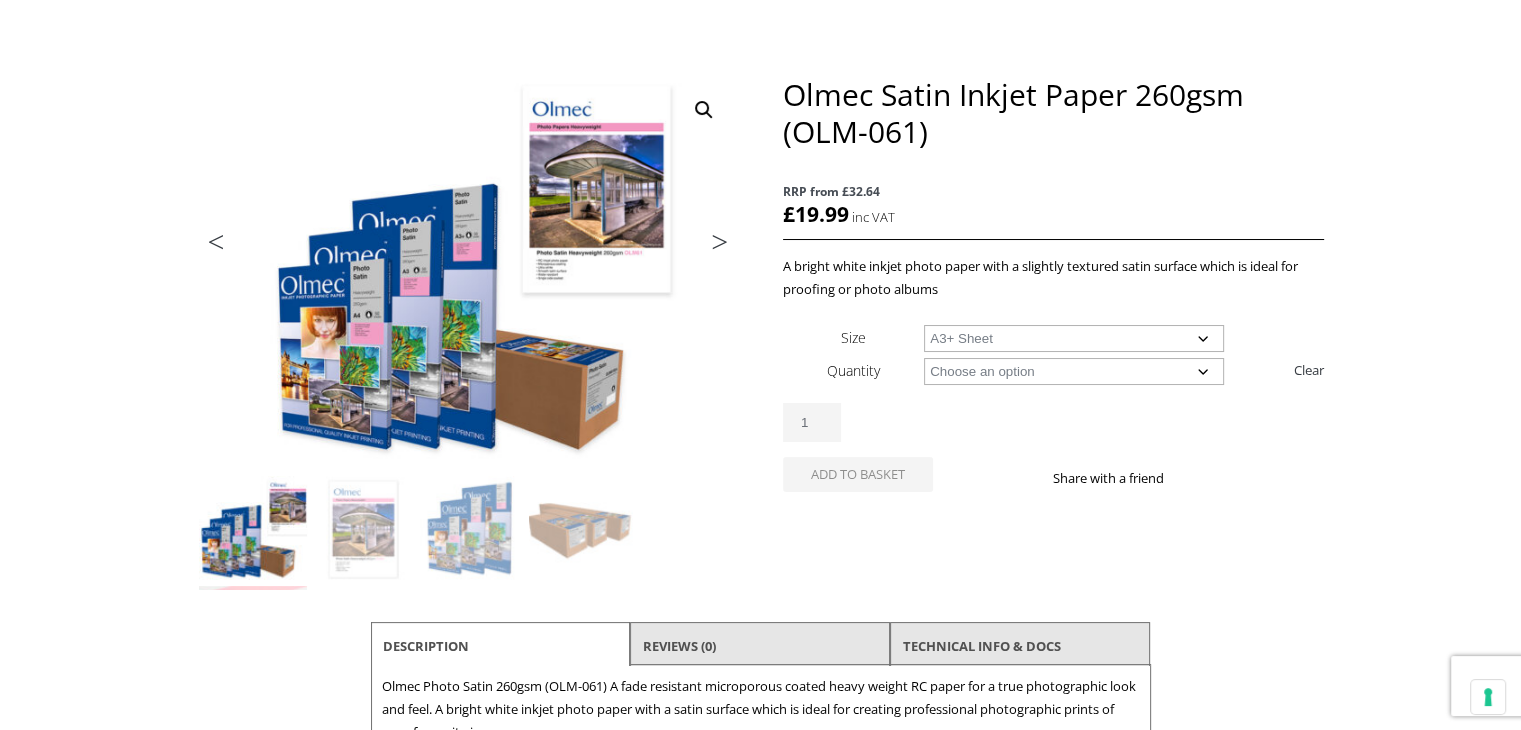 scroll, scrollTop: 0, scrollLeft: 0, axis: both 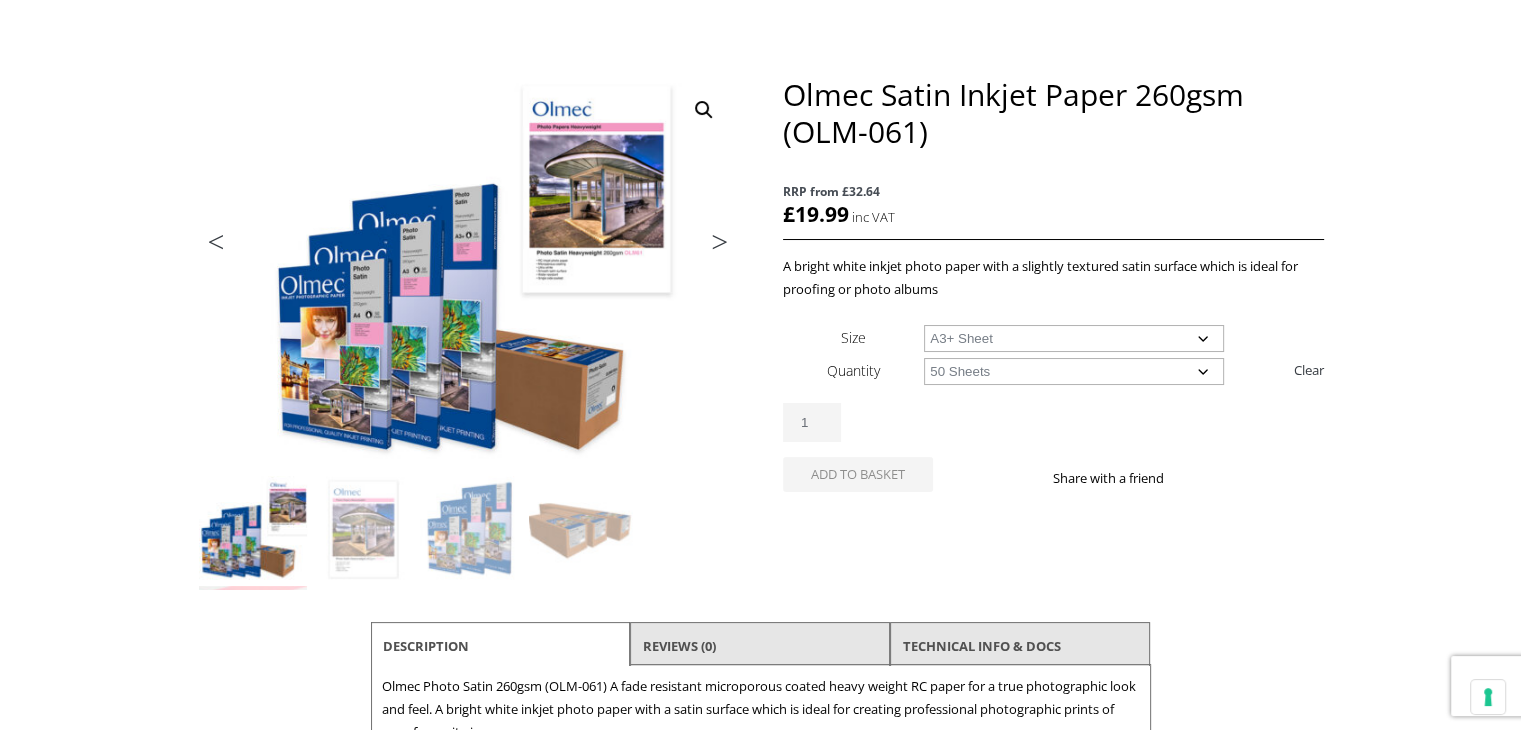 click on "Choose an option 50 Sheets" 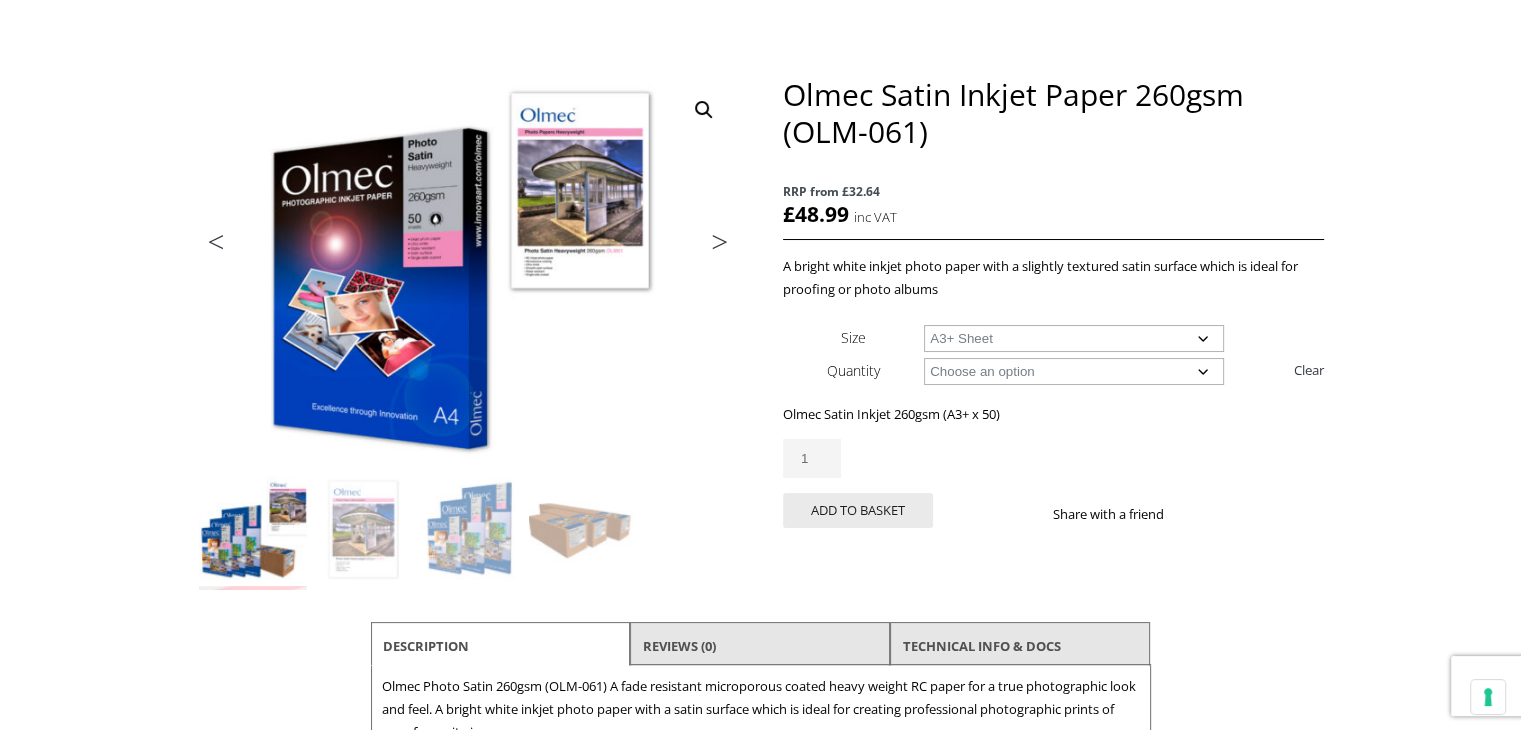 click on "Olmec Satin Inkjet Paper 260gsm (OLM-061) quantity
1" 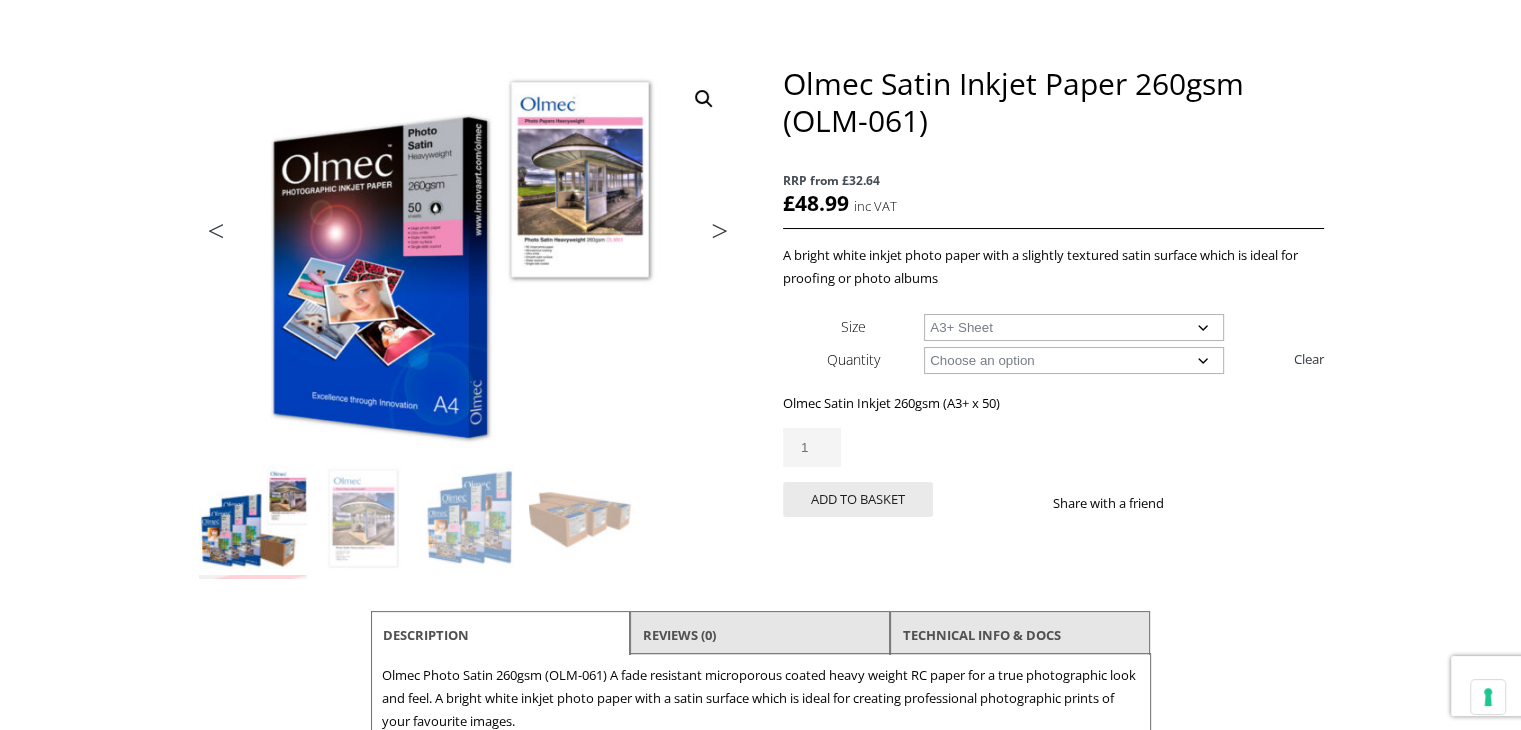scroll, scrollTop: 200, scrollLeft: 0, axis: vertical 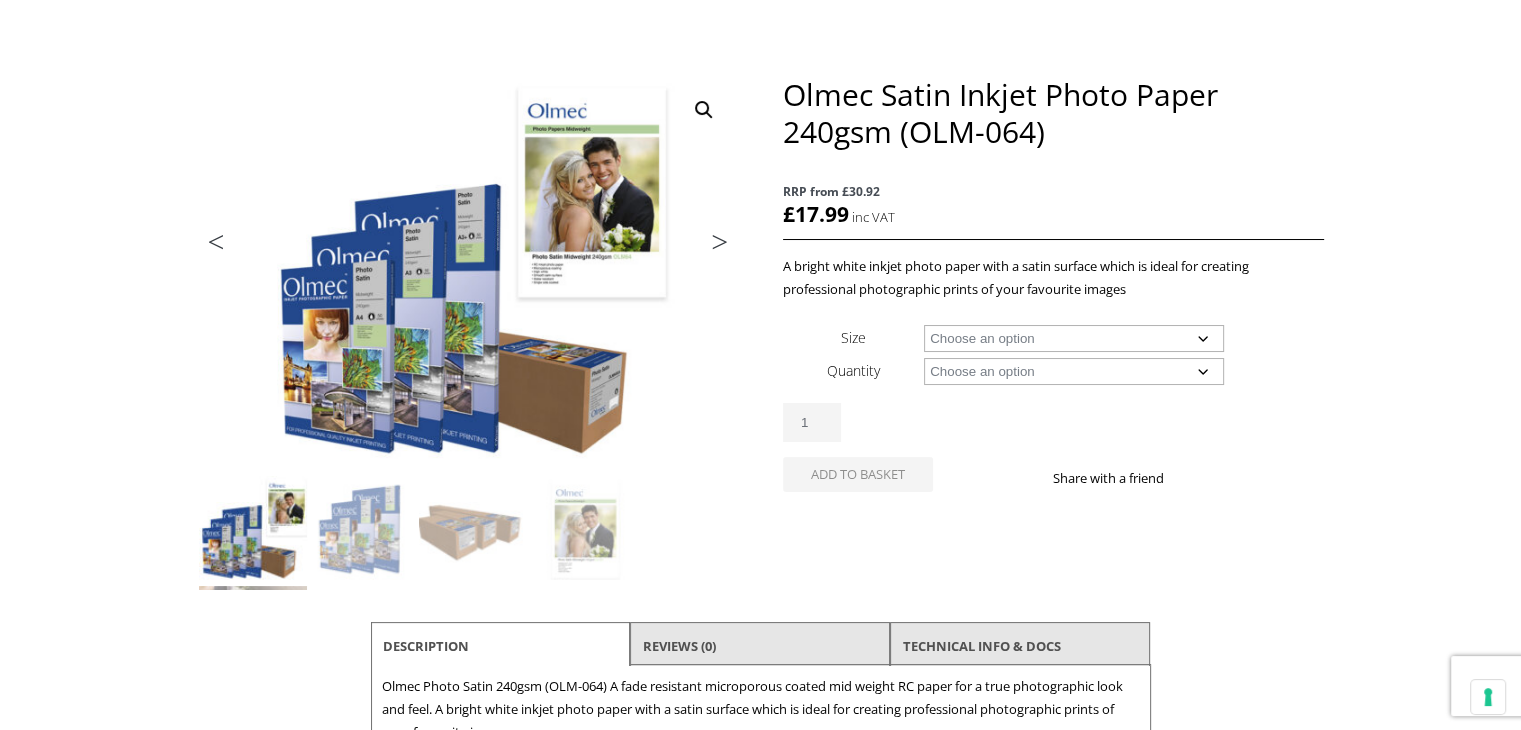 click on "Choose an option A4 Sheet A3 Sheet A3+ Sheet A2 Sheet 17" Wide Roll 24" Wide Roll 44" Wide Roll" 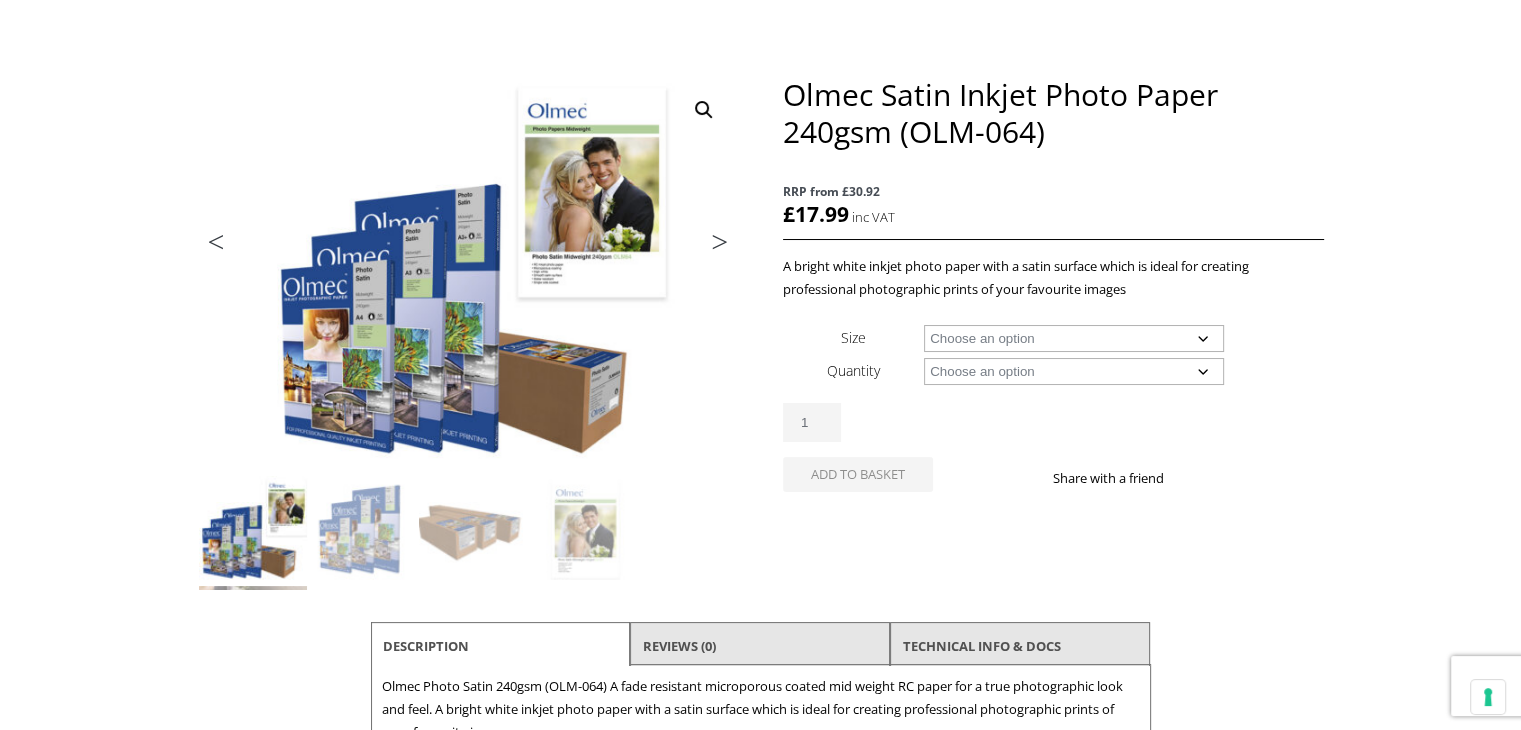 scroll, scrollTop: 200, scrollLeft: 0, axis: vertical 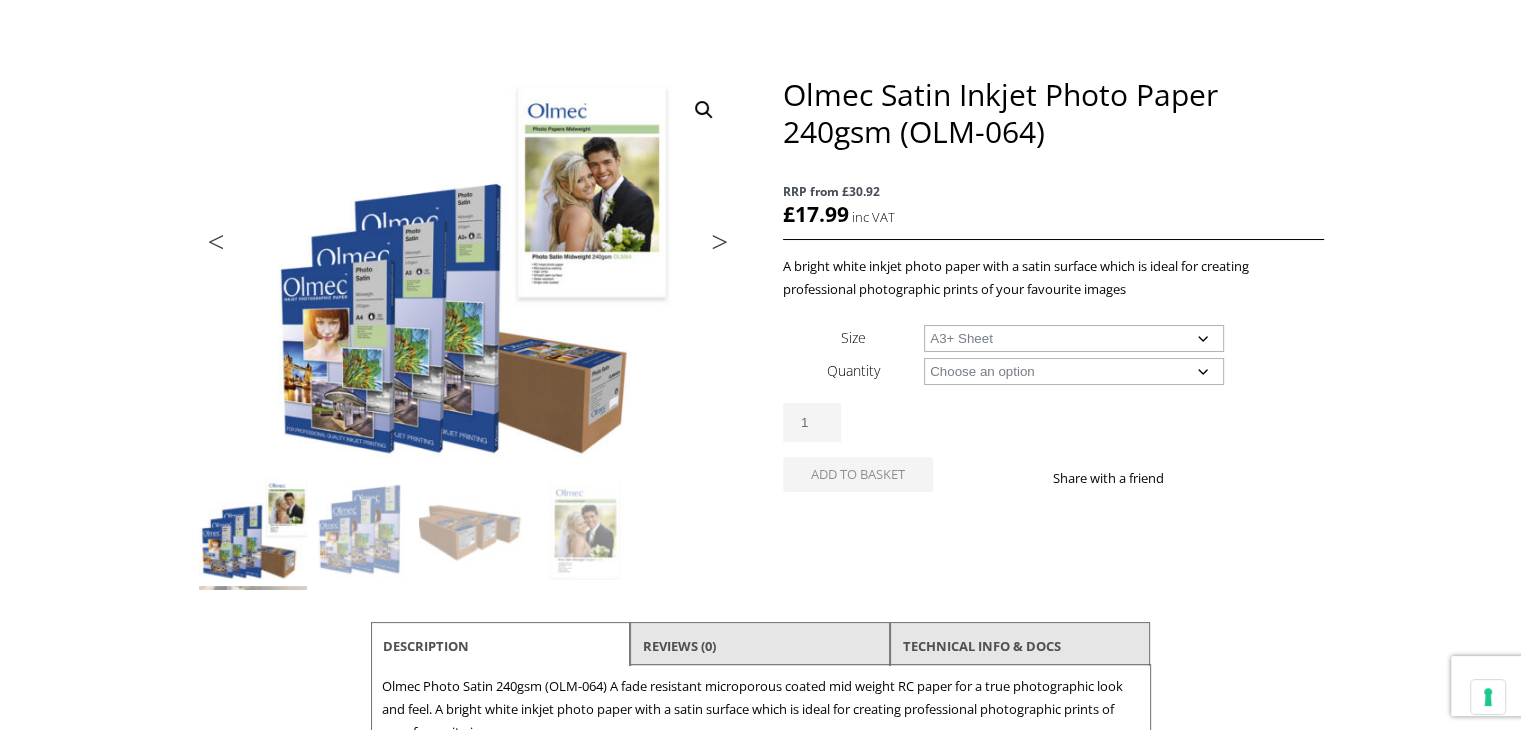 click on "Choose an option A4 Sheet A3 Sheet A3+ Sheet A2 Sheet 17" Wide Roll 24" Wide Roll 44" Wide Roll" 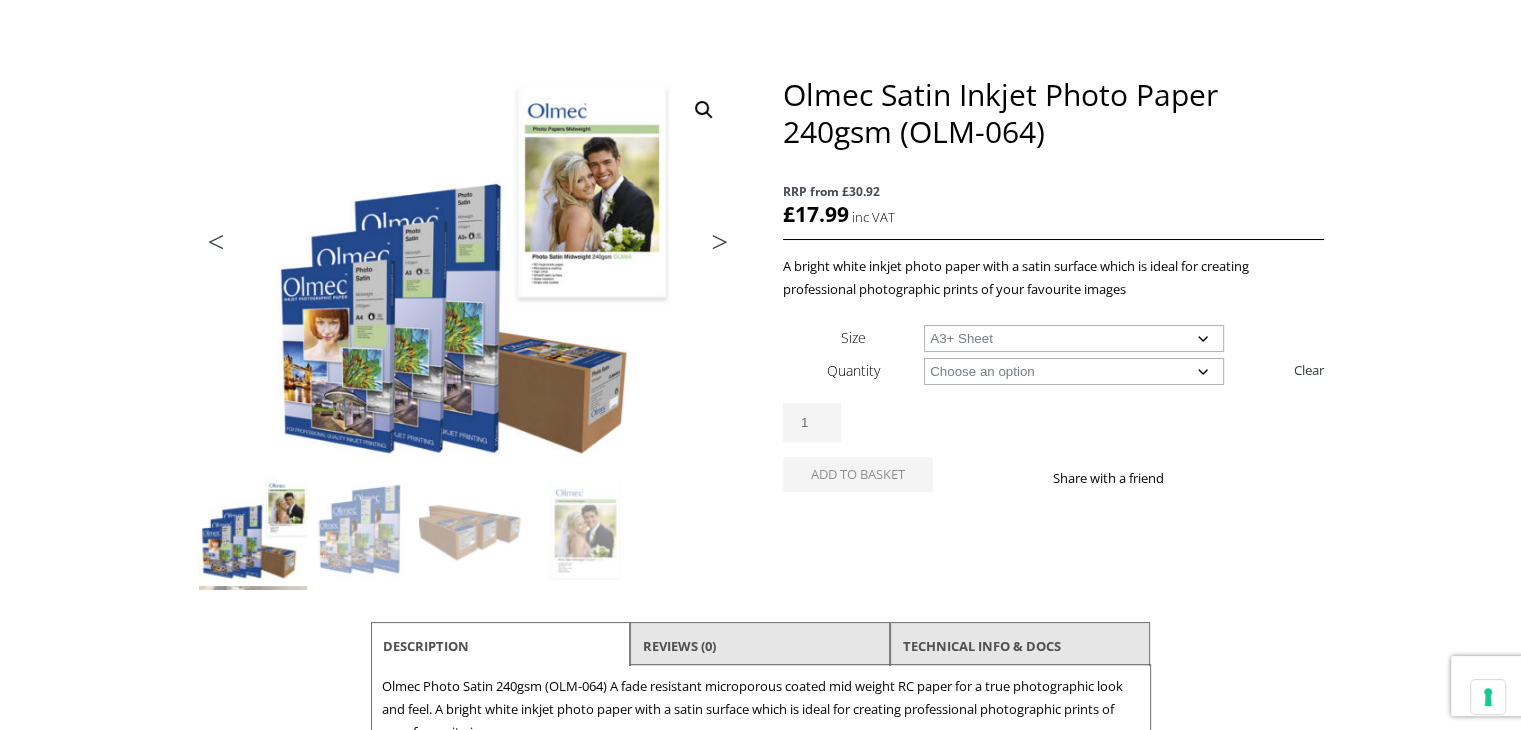 click on "Choose an option 50 Sheets" 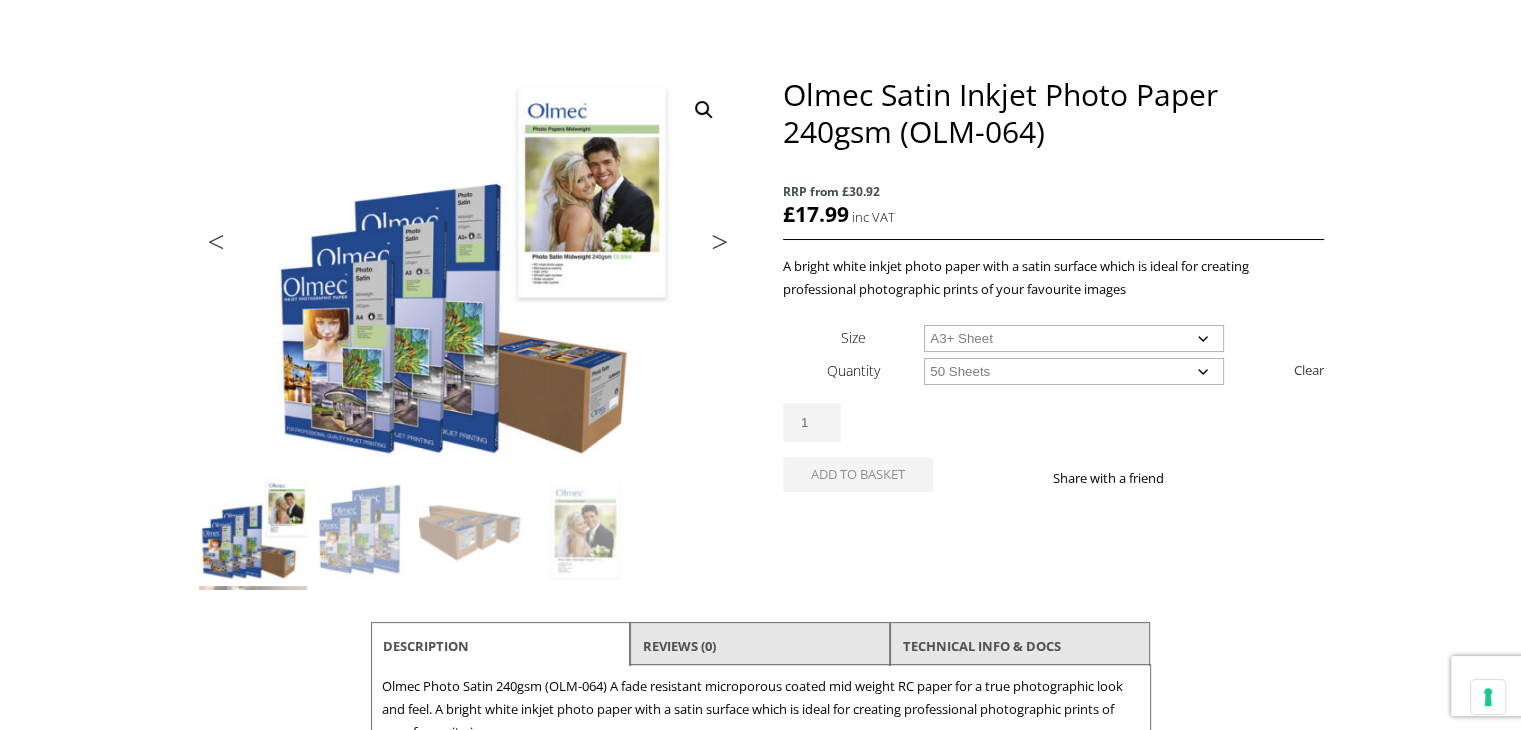 click on "Choose an option 50 Sheets" 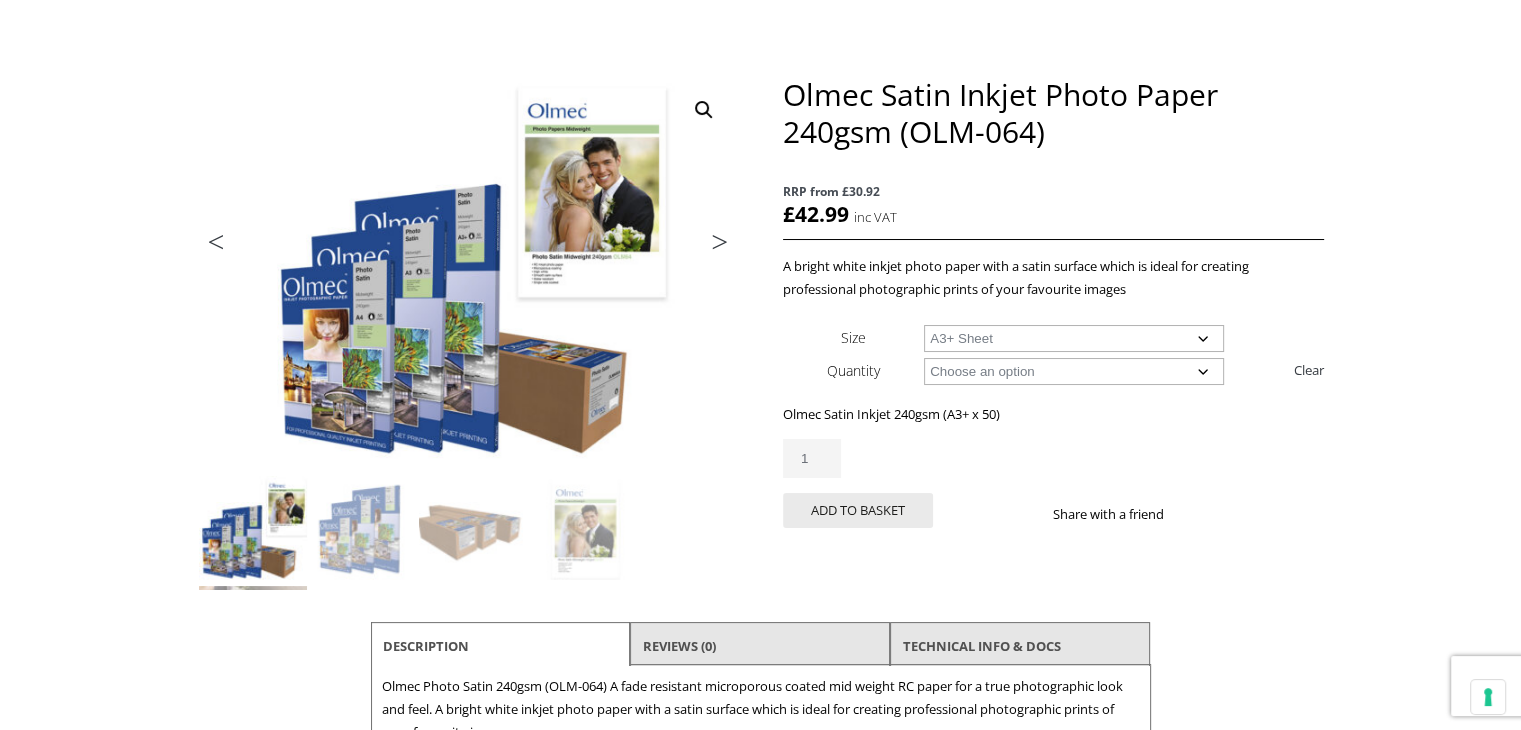 click on "🔍
Previous Next
Olmec Satin Inkjet Photo Paper 240gsm (OLM-064) RRP from £30.92 £ 42.99   inc VAT
A bright white inkjet photo paper with a satin surface which is ideal for creating professional photographic prints of your favourite images
Size
Choose an option A4 Sheet A3 Sheet A3+ Sheet A2 Sheet
Quantity
Choose an option 50 Sheets Clear
Olmec Satin Inkjet 240gsm (A3+ x 50)
£ 42.99   inc VAT RRP from £30.92
2 in stock
Olmec Satin Inkjet Photo Paper 240gsm (OLM-064) quantity
1
Add to basket
Share with a friend
SKU:  OLM64A3P
Categories:  Inkjet Media ,  Inkjet Photo Paper
Description" at bounding box center (761, 480) 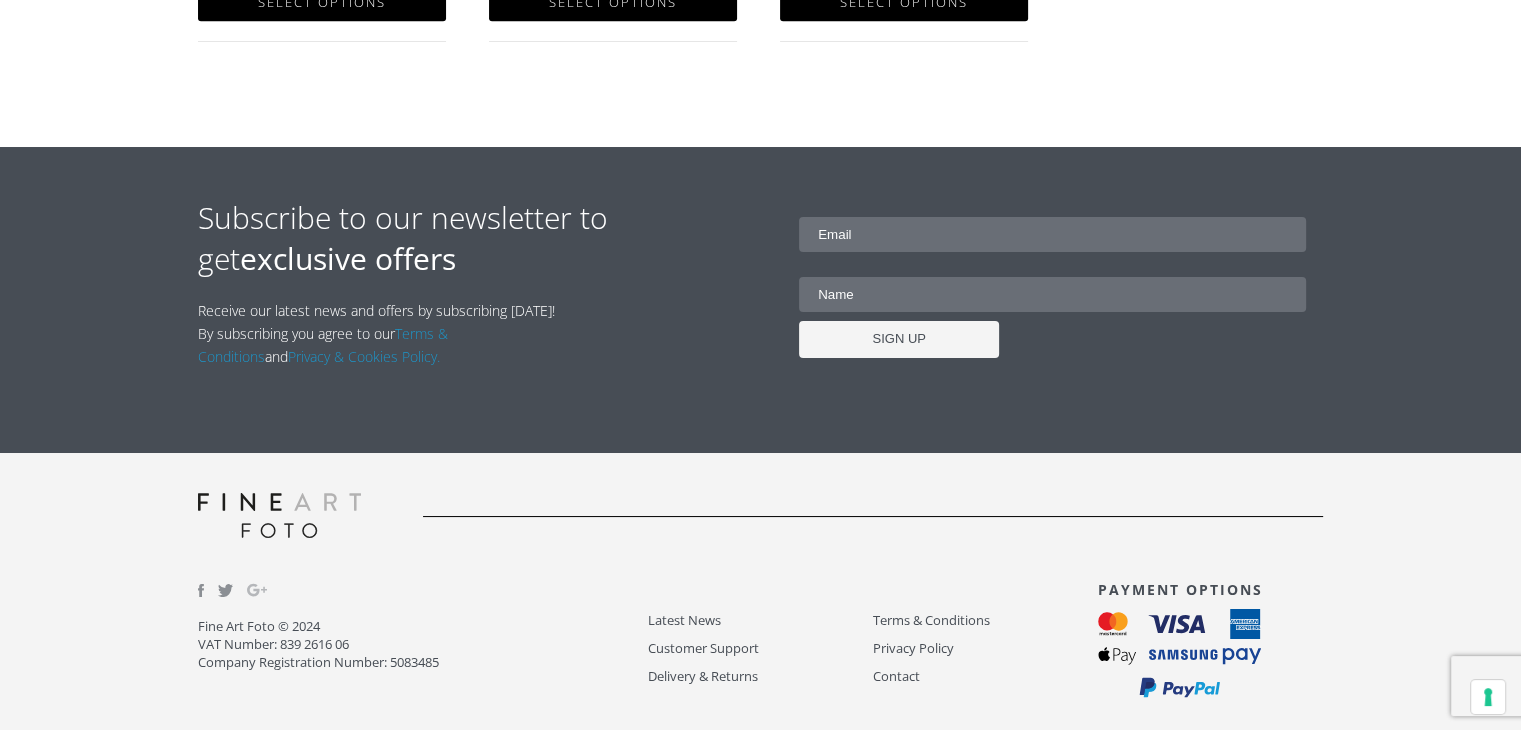 scroll, scrollTop: 1693, scrollLeft: 0, axis: vertical 